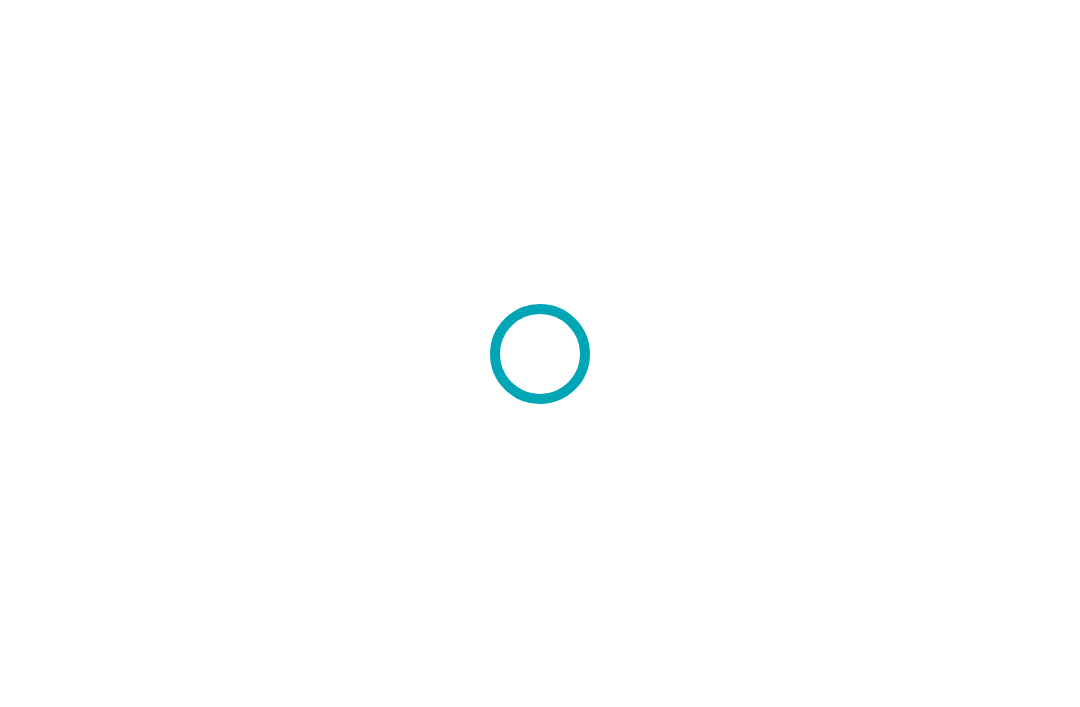 scroll, scrollTop: 0, scrollLeft: 0, axis: both 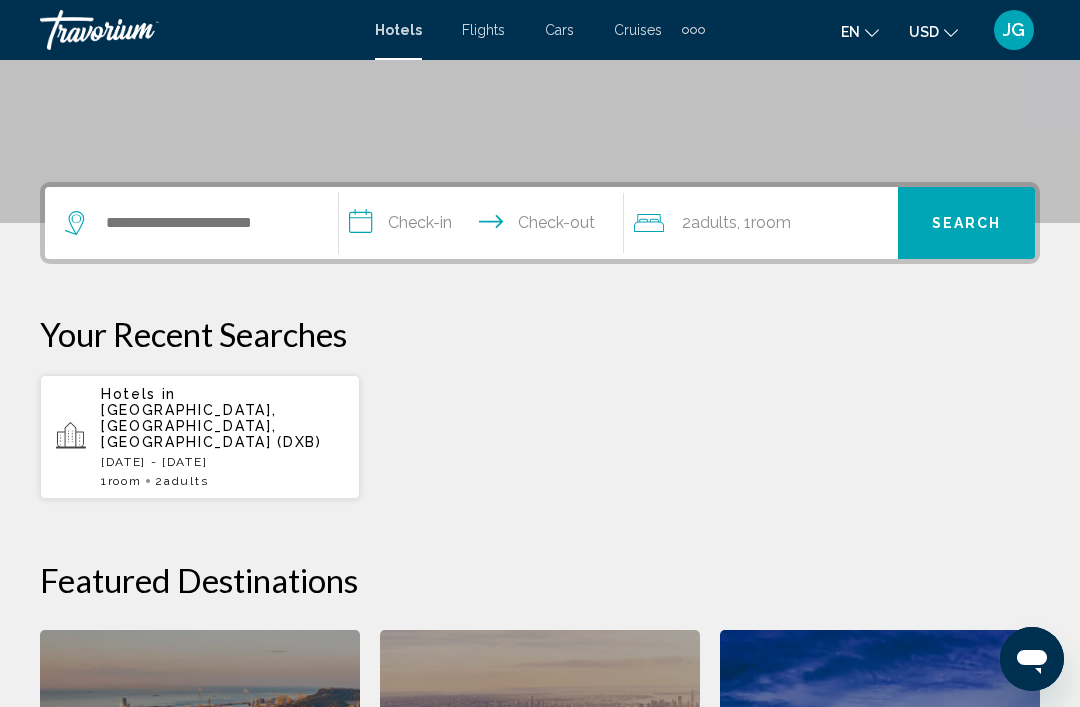 click on "[DATE] - [DATE]" at bounding box center [222, 462] 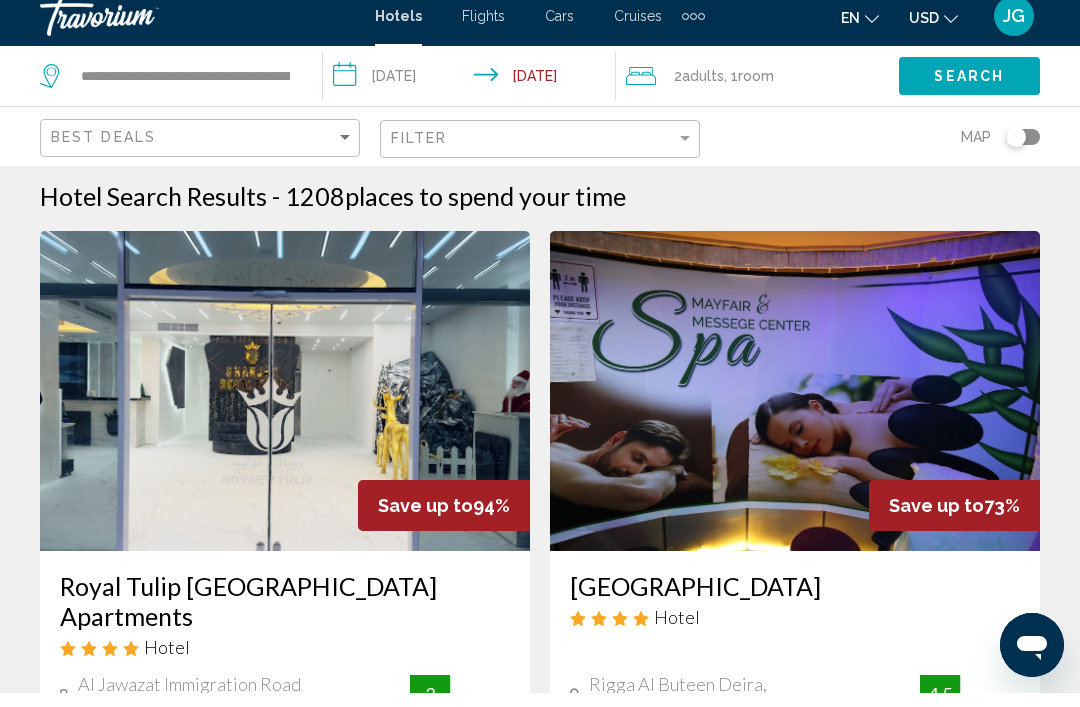 scroll, scrollTop: 19, scrollLeft: 0, axis: vertical 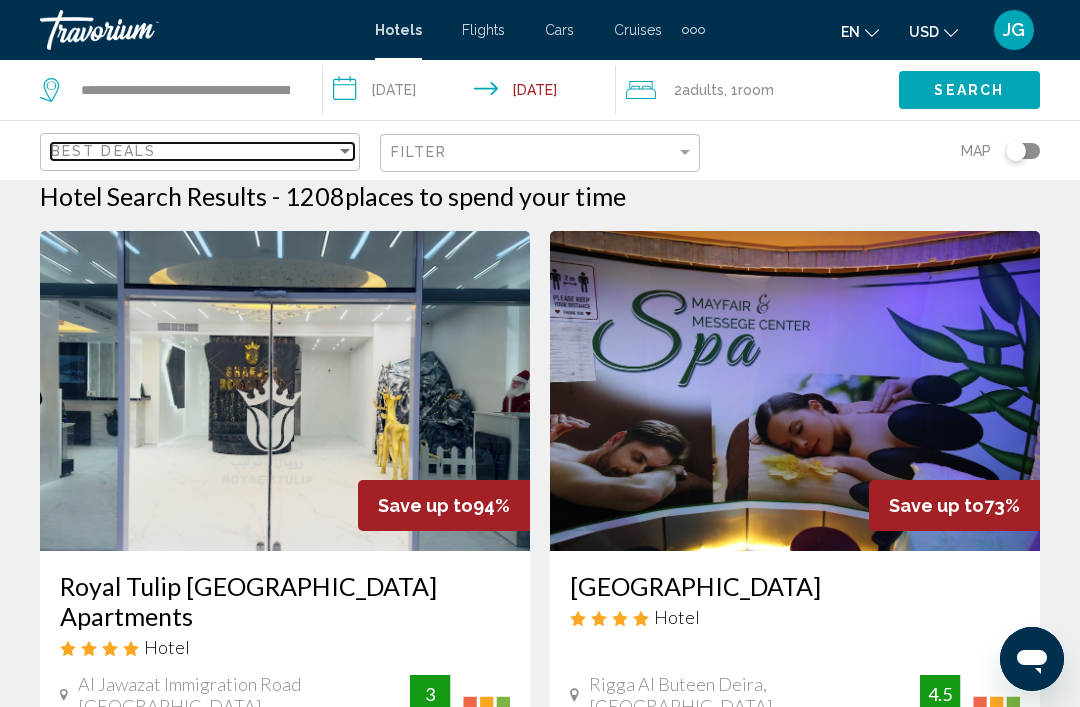 click at bounding box center (345, 151) 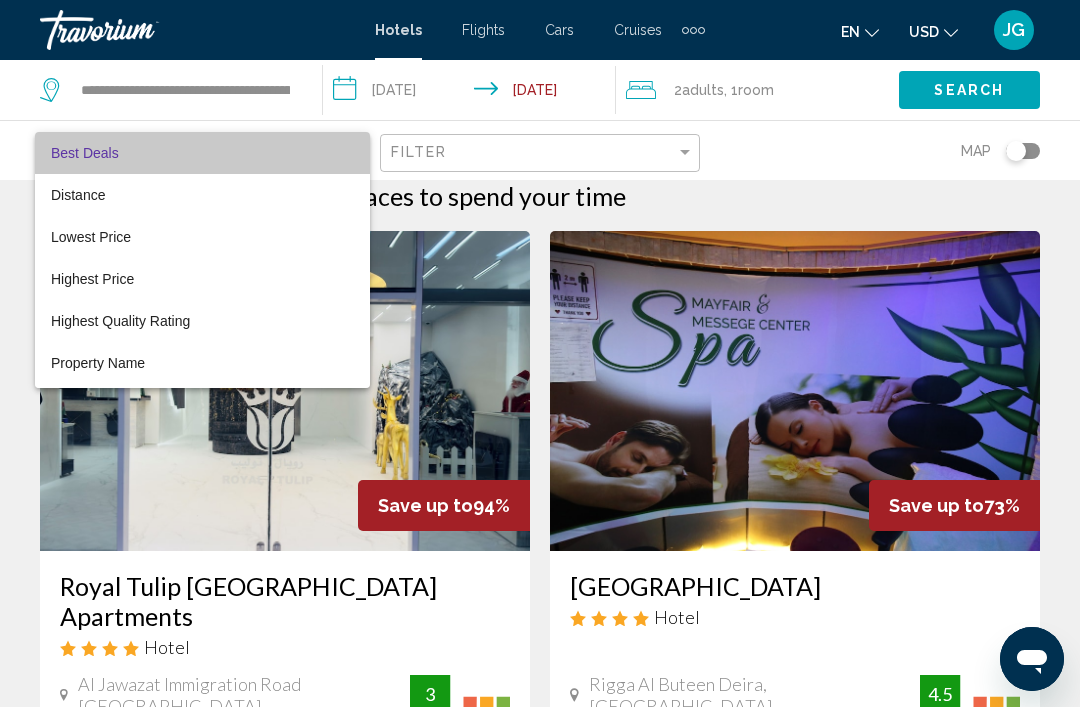 click on "Best Deals" at bounding box center (202, 153) 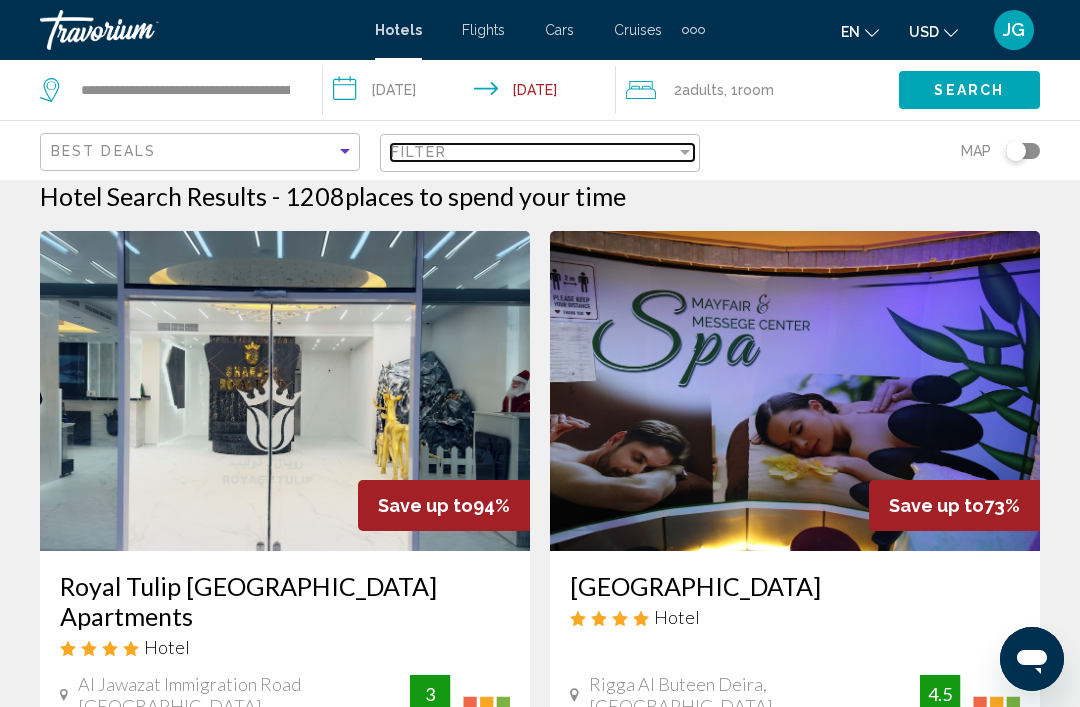 click at bounding box center [685, 152] 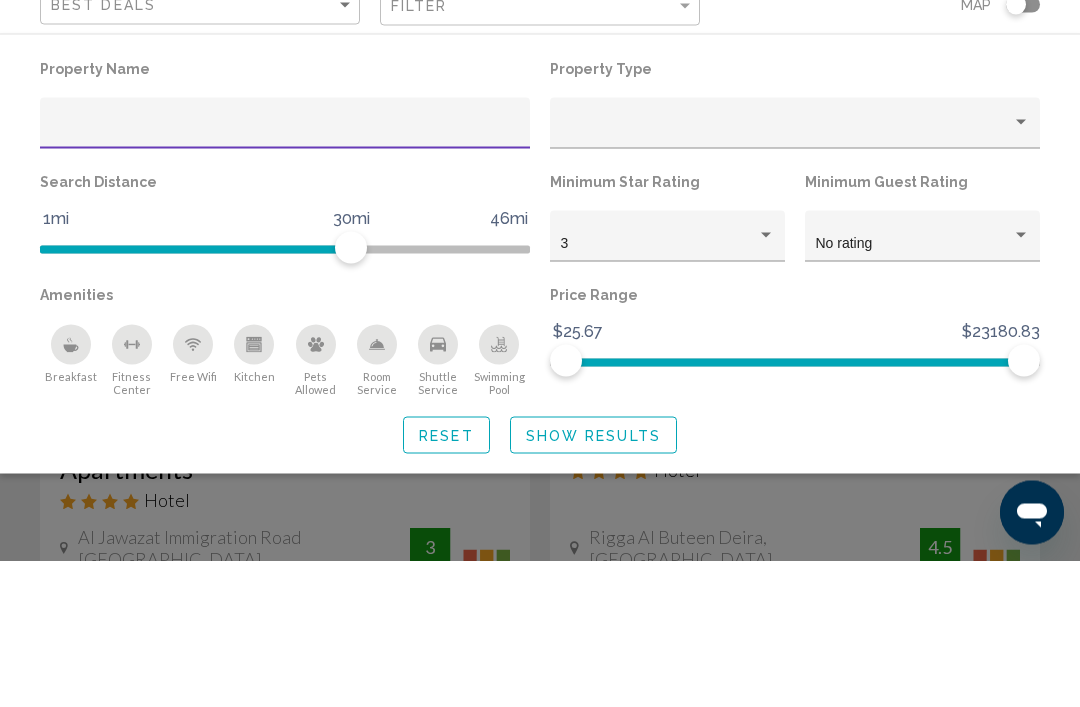 click at bounding box center (285, 277) 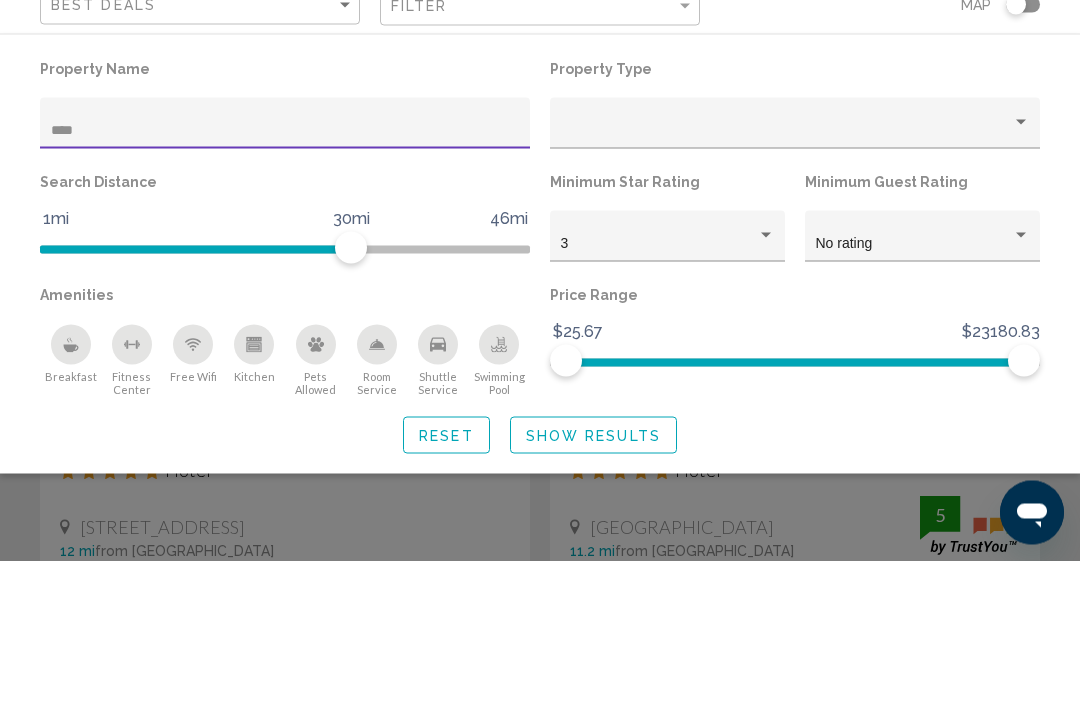 type on "****" 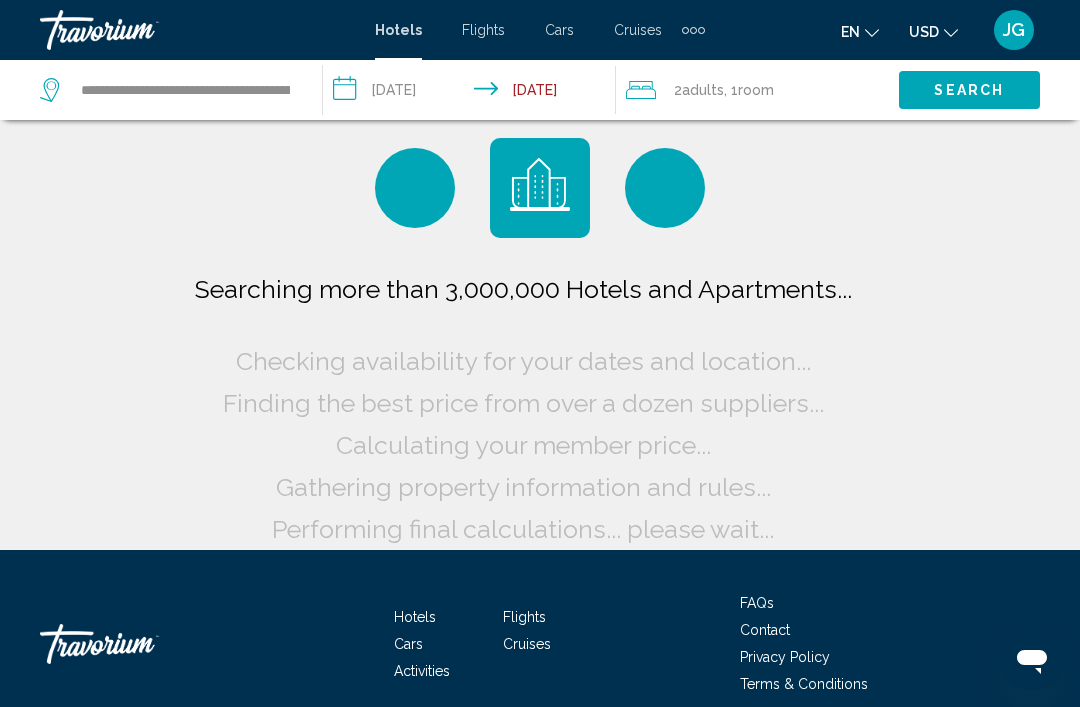scroll, scrollTop: 0, scrollLeft: 0, axis: both 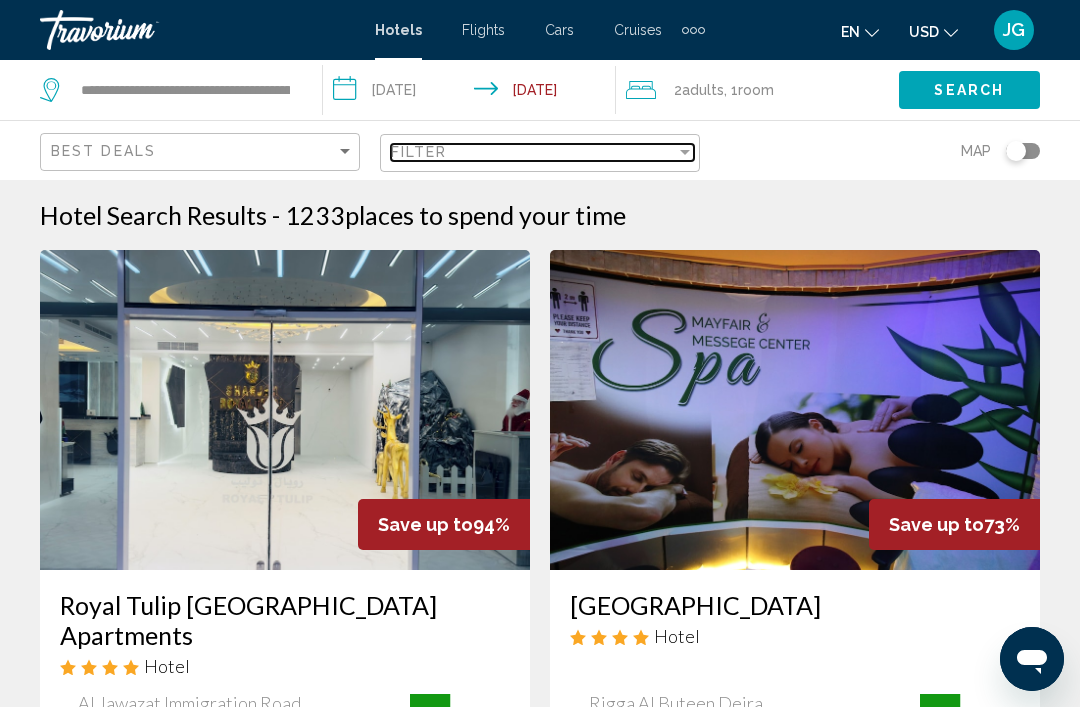 click at bounding box center (685, 152) 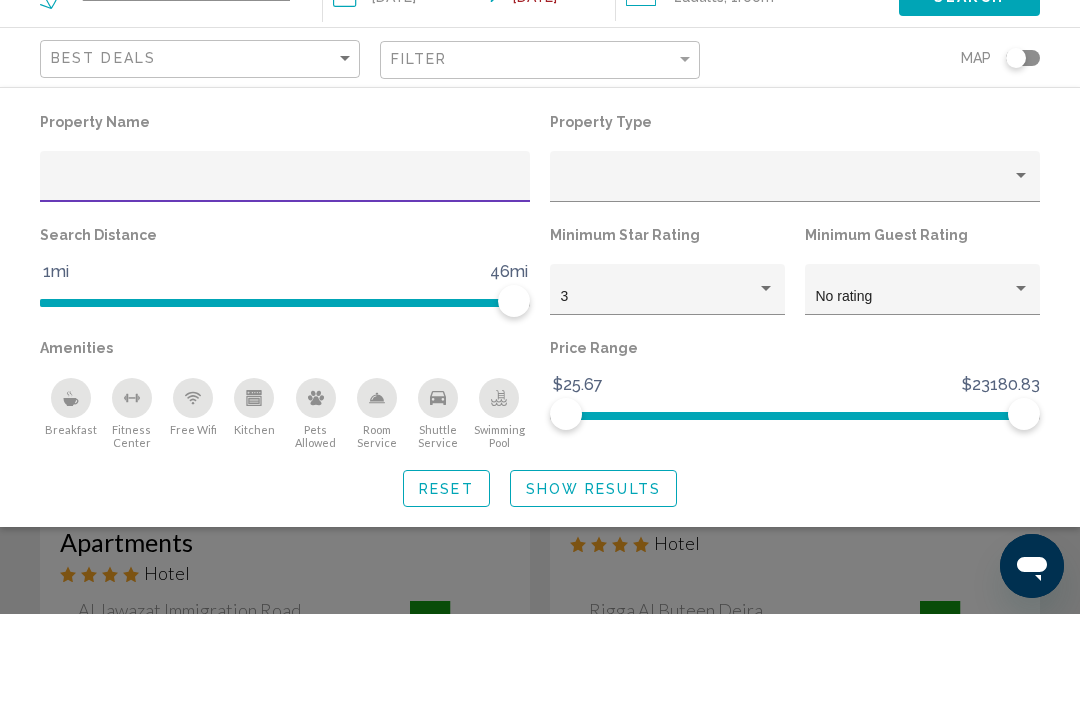 click at bounding box center (285, 277) 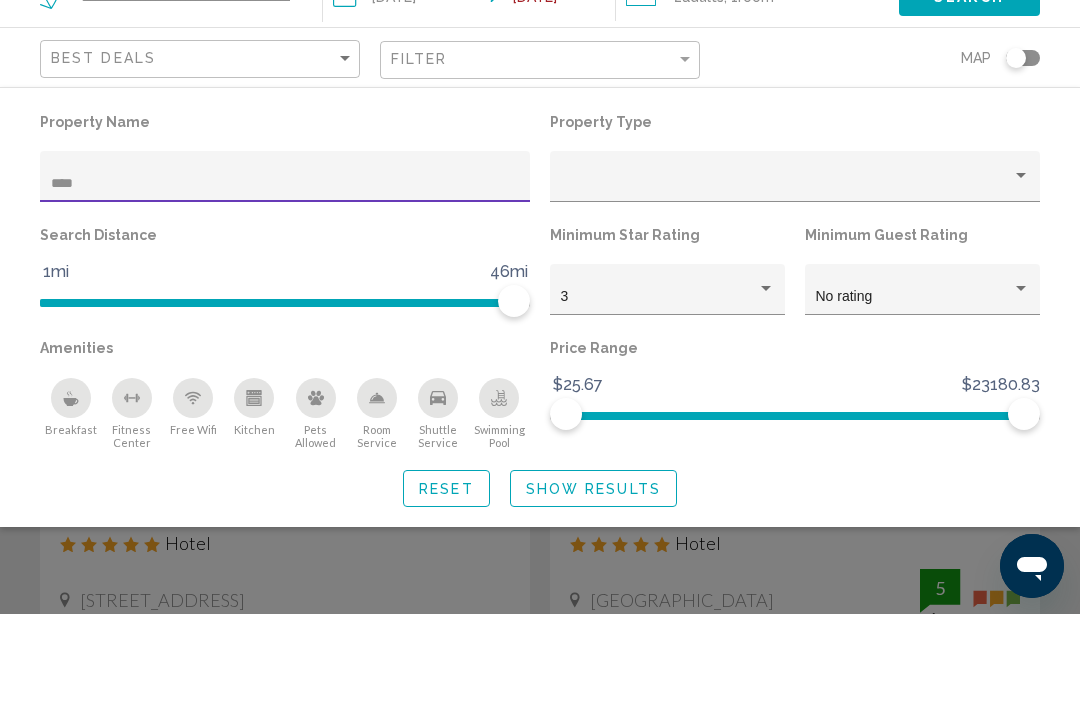 type on "****" 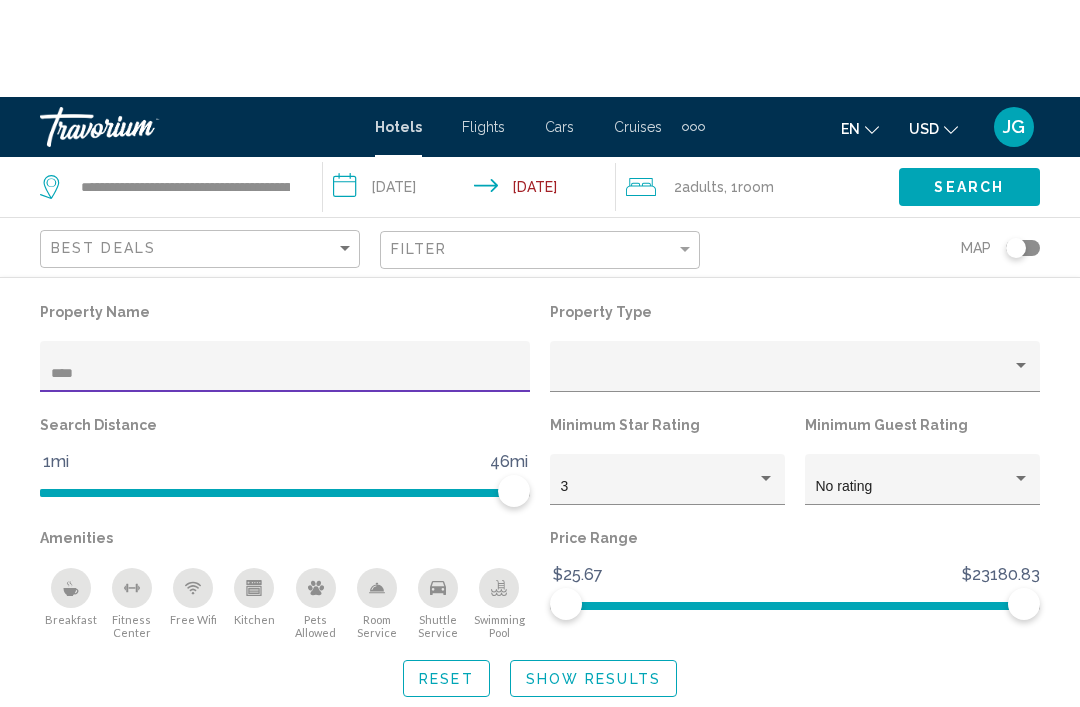 scroll, scrollTop: 209, scrollLeft: 0, axis: vertical 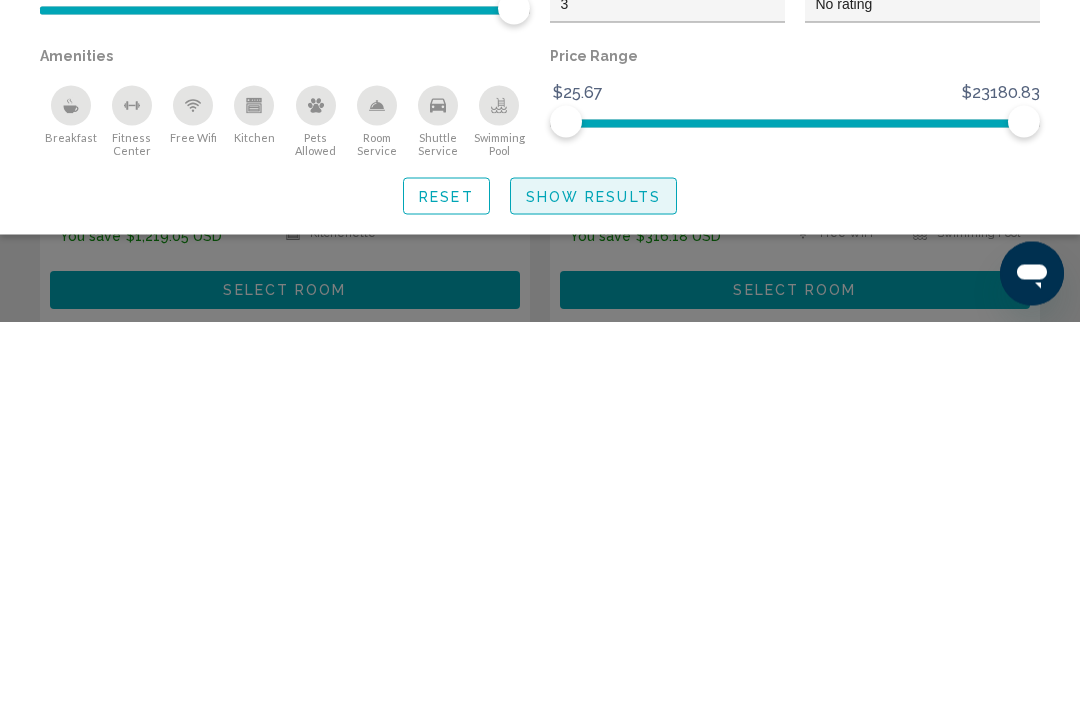 click on "Show Results" 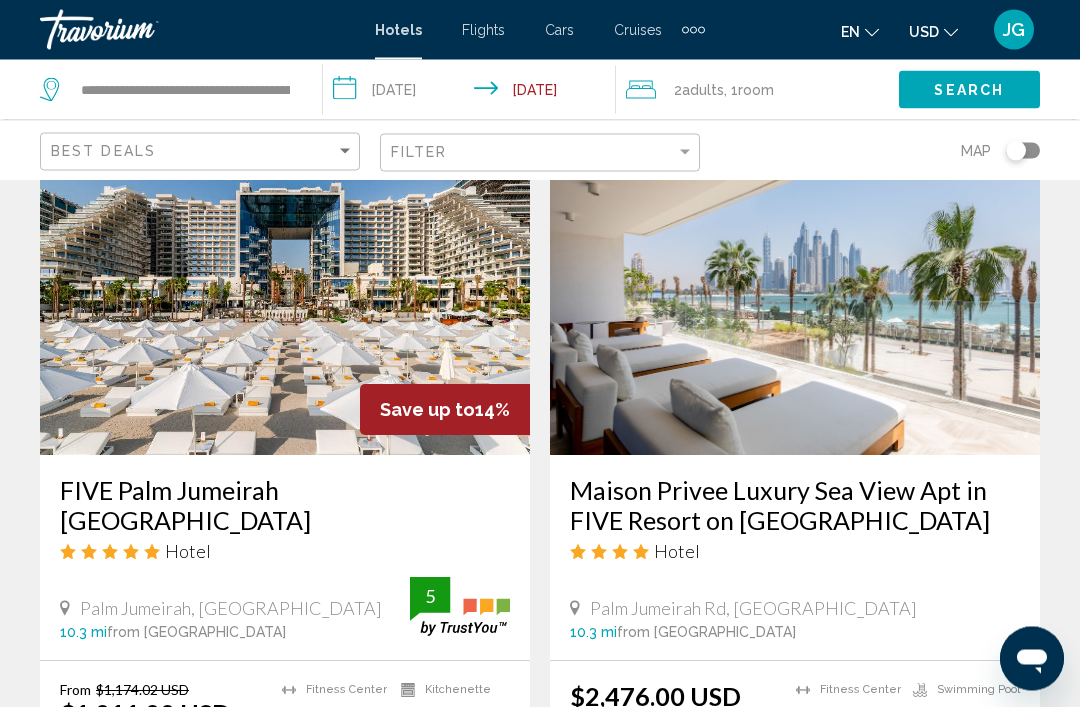 scroll, scrollTop: 831, scrollLeft: 0, axis: vertical 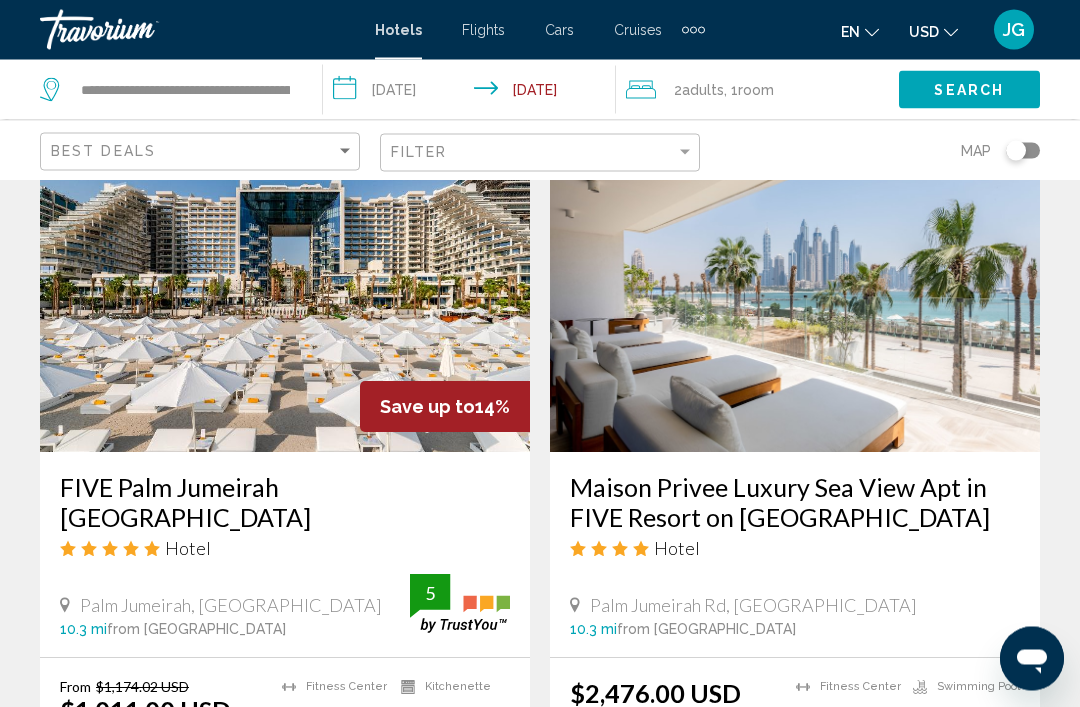 click at bounding box center (285, 293) 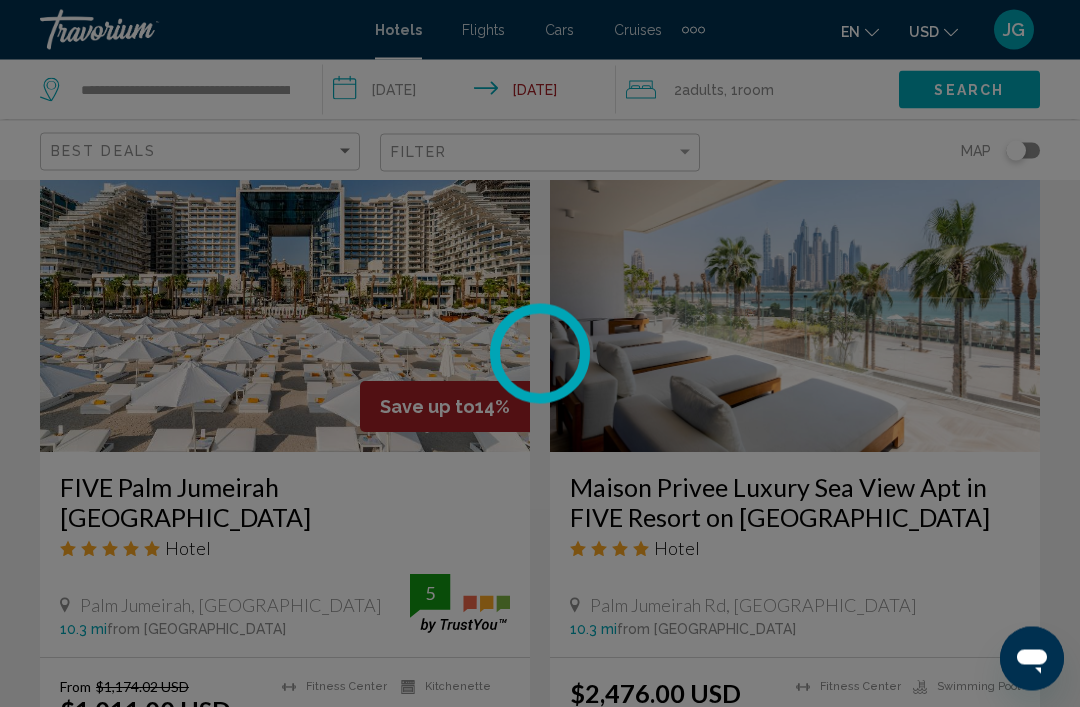 scroll, scrollTop: 832, scrollLeft: 0, axis: vertical 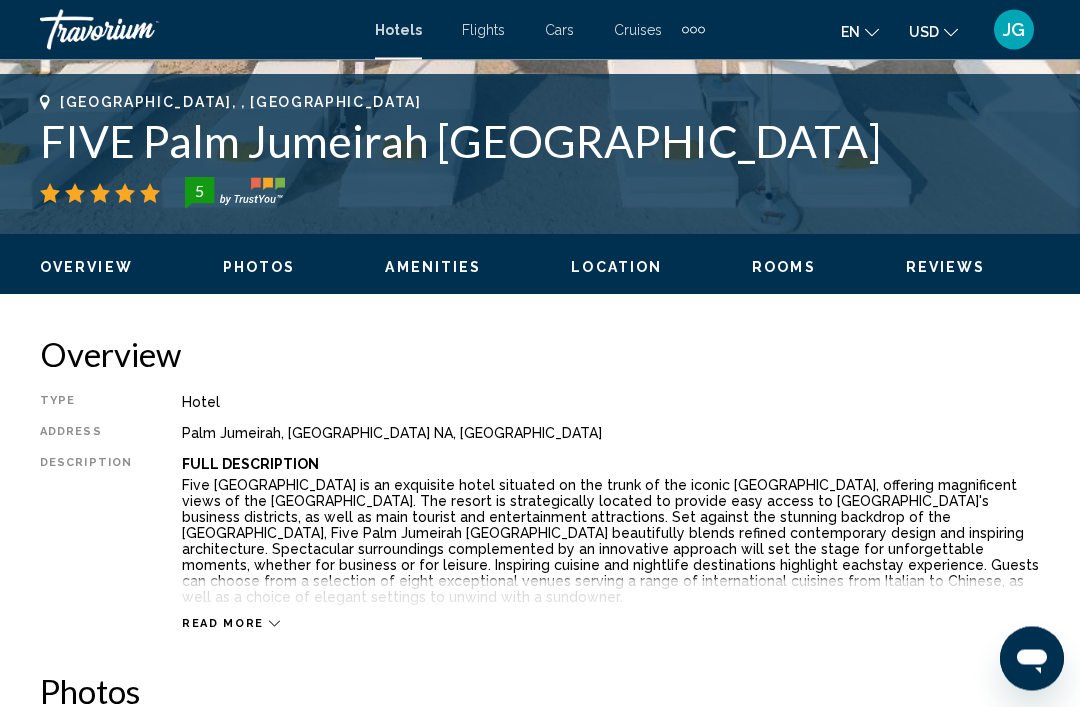 click on "Photos" at bounding box center (259, 268) 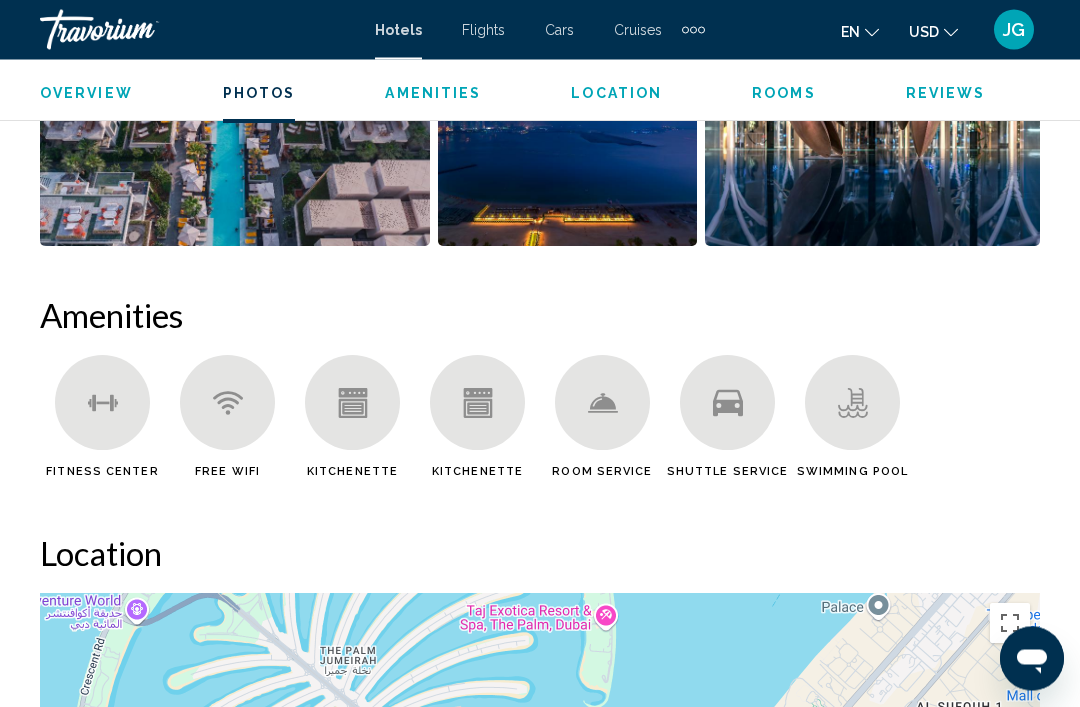 scroll, scrollTop: 1769, scrollLeft: 0, axis: vertical 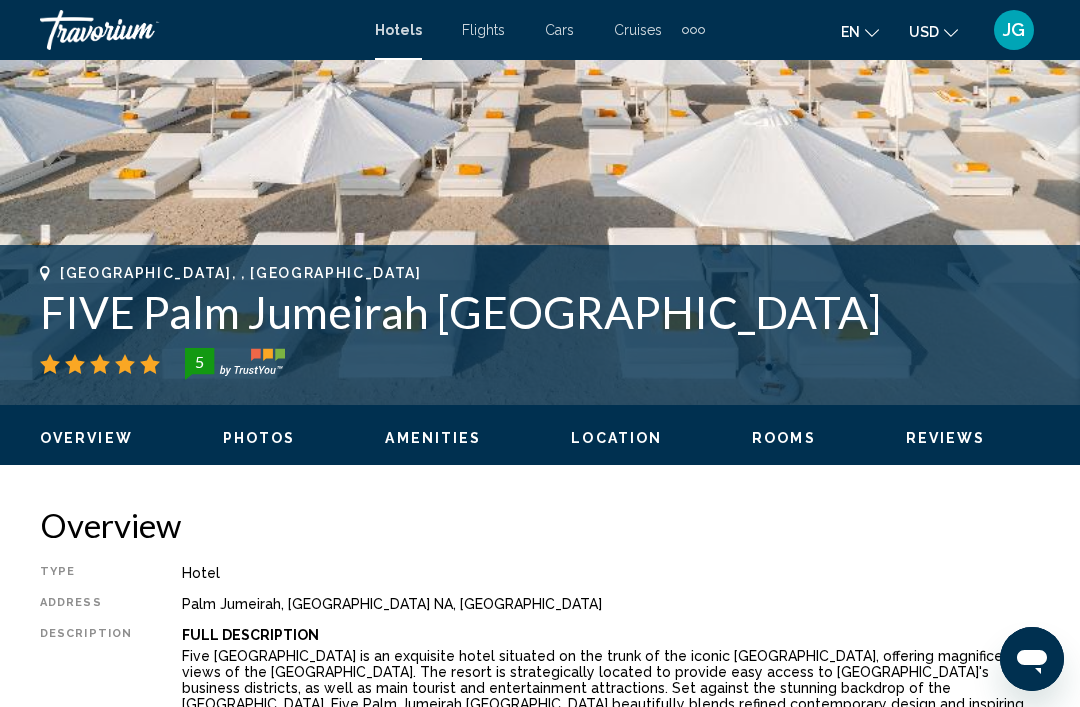 click on "Photos" at bounding box center (259, 438) 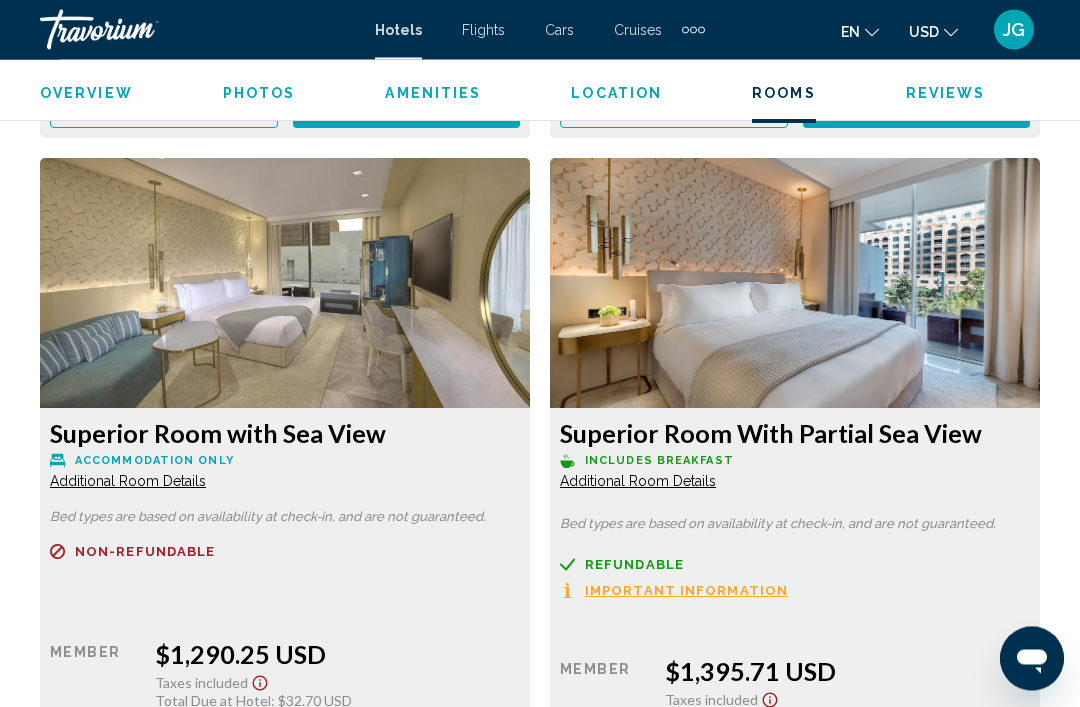 scroll, scrollTop: 3711, scrollLeft: 0, axis: vertical 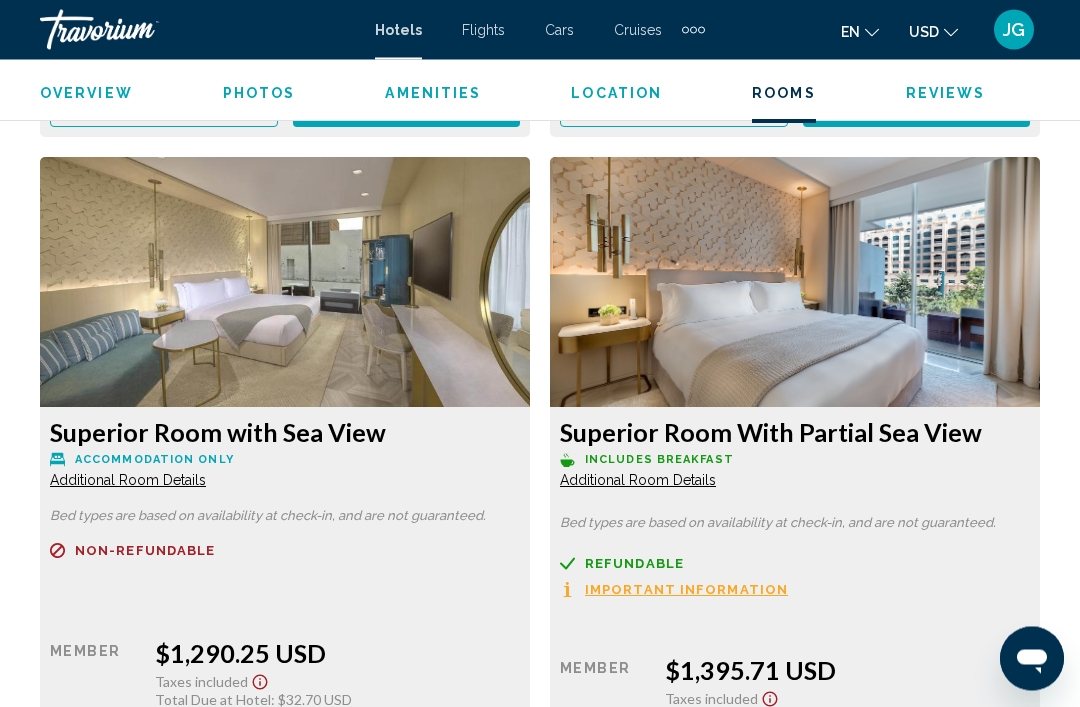 click at bounding box center (285, -404) 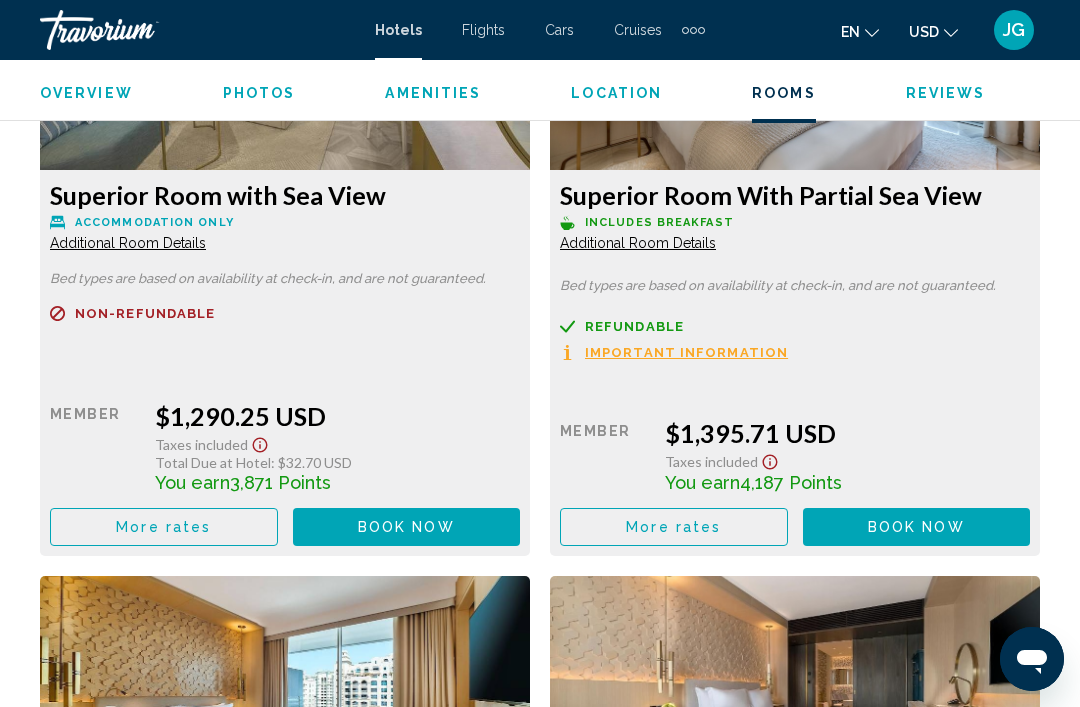 click on "Superior Room with Sea View
Accommodation Only Additional Room Details Bed types are based on availability at check-in, and are not guaranteed.
Refundable
Non-refundable
Non-refundable     Retail  $0.00  when you redeem    Member  $1,290.25 USD  Taxes included
Total Due at Hotel : $32.70 USD  You earn  3,871  Points  More rates Book now No longer available" at bounding box center [285, -309] 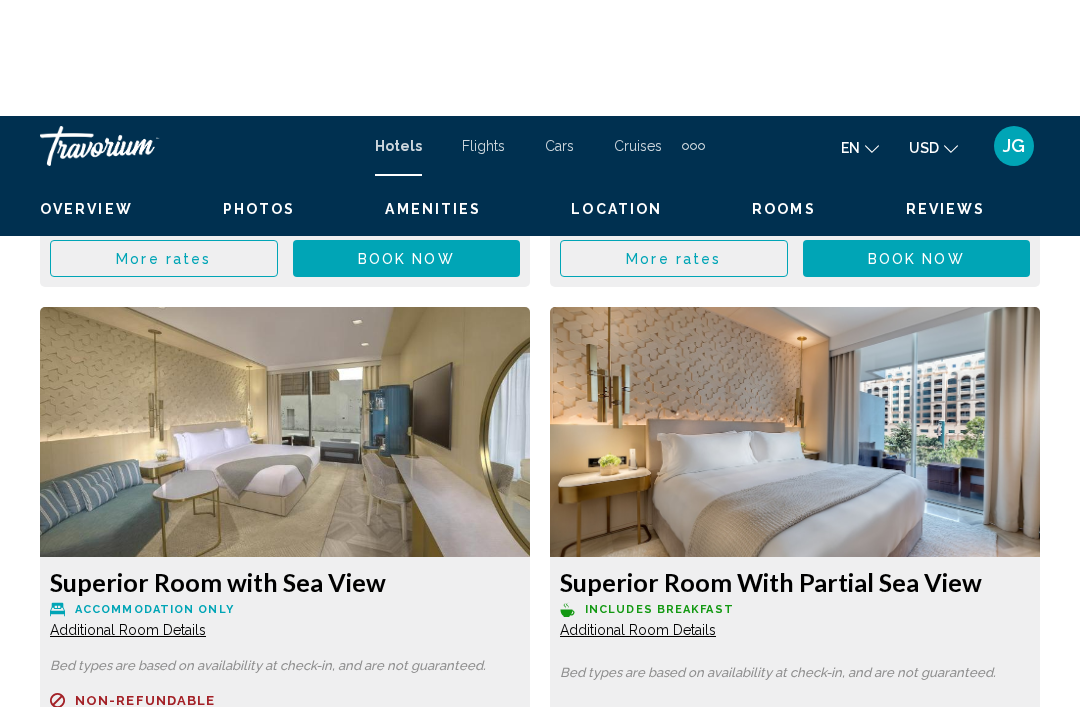 scroll, scrollTop: 3520, scrollLeft: 0, axis: vertical 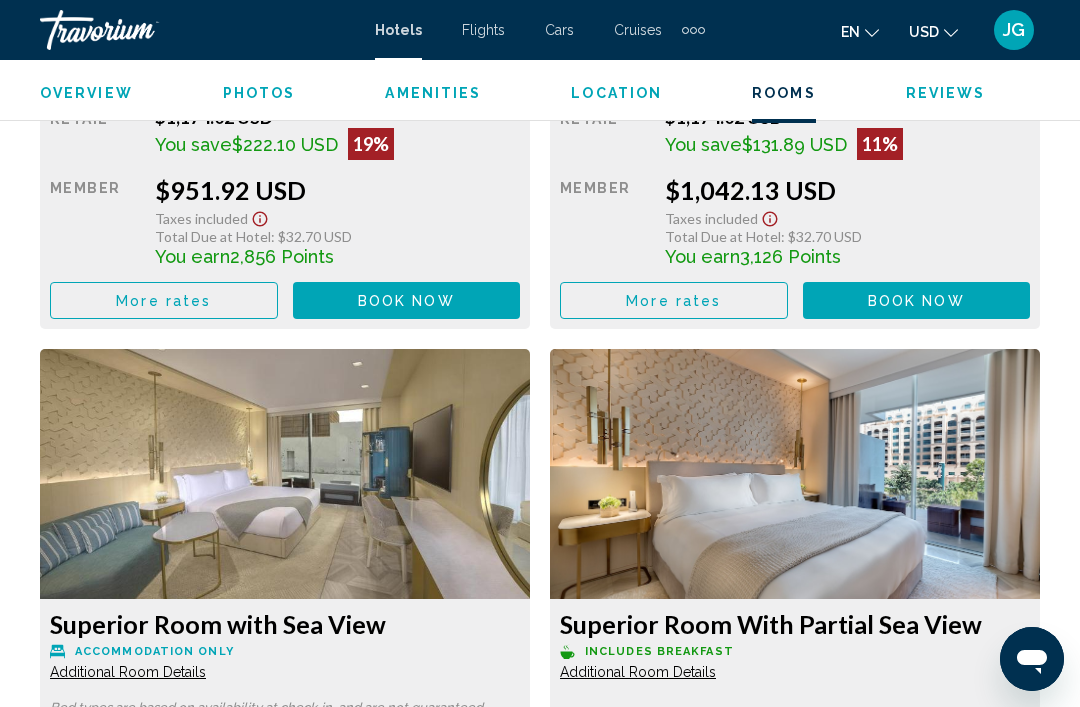 click at bounding box center (285, -213) 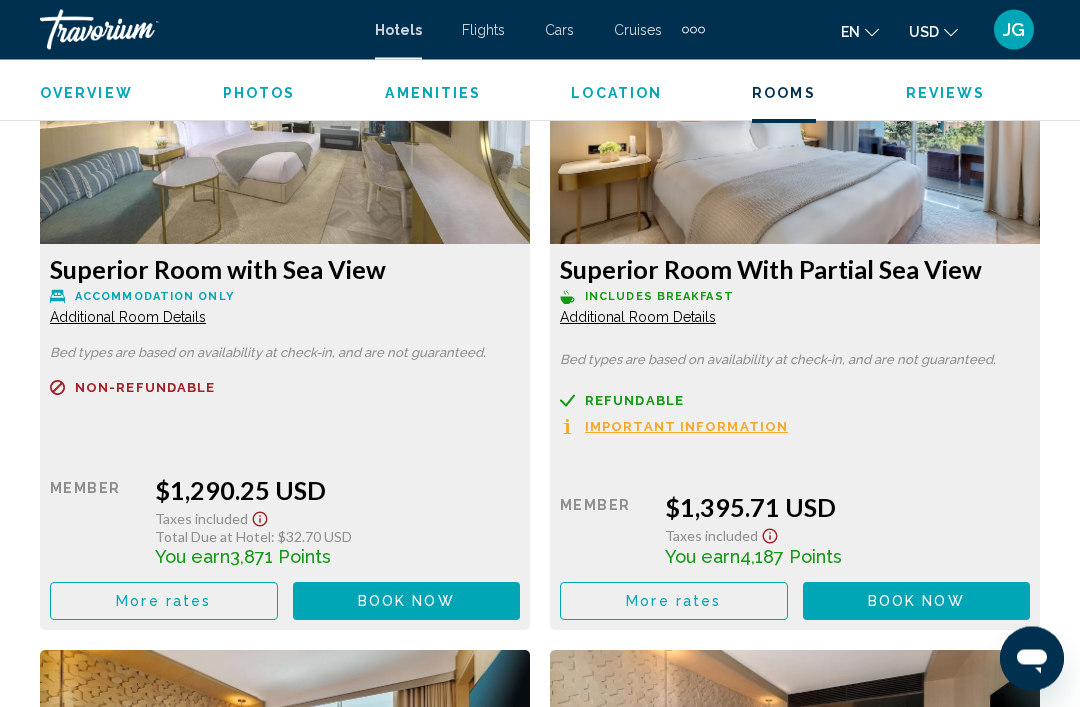 scroll, scrollTop: 3933, scrollLeft: 0, axis: vertical 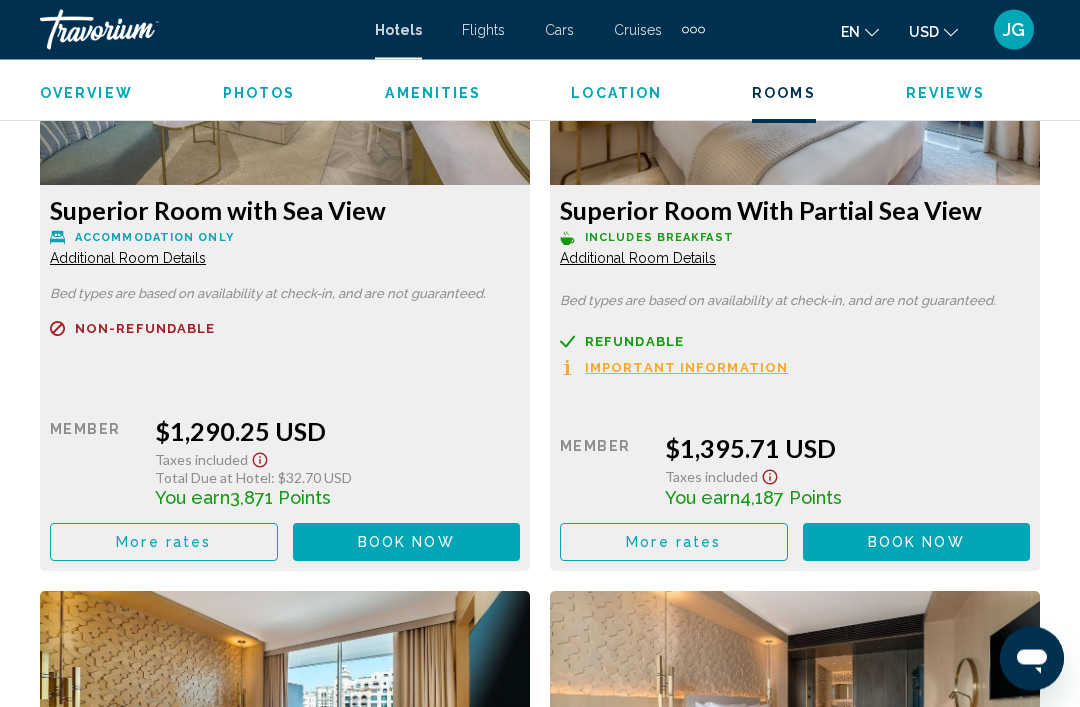 click on "Superior Room with Sea View" at bounding box center (285, -476) 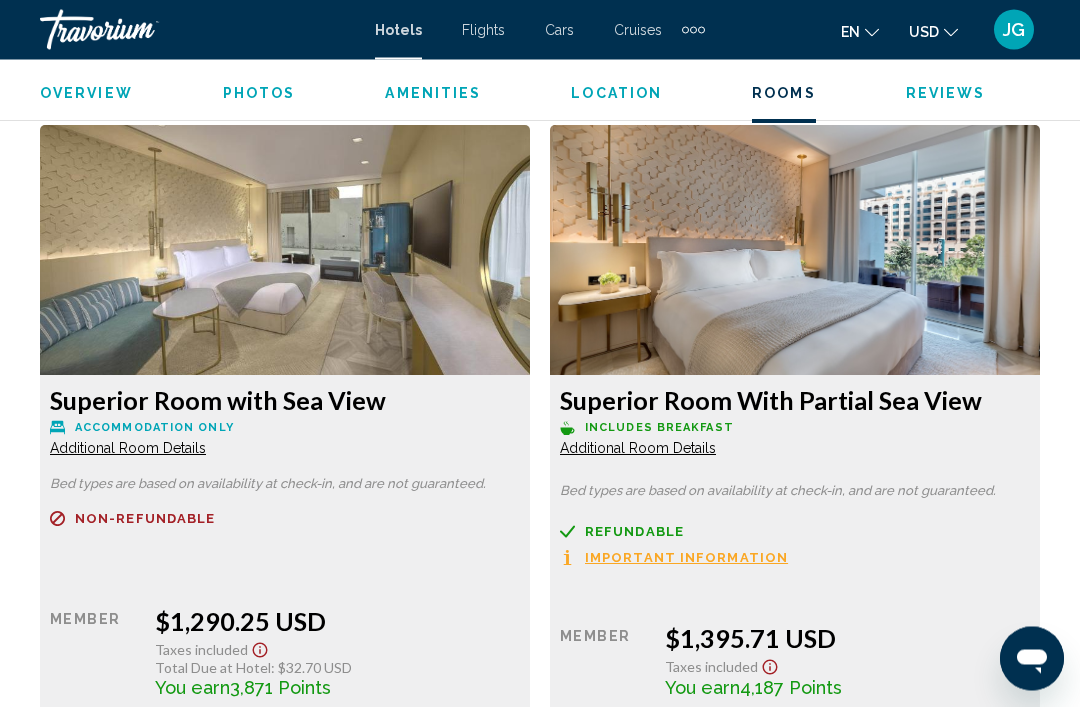 scroll, scrollTop: 3744, scrollLeft: 0, axis: vertical 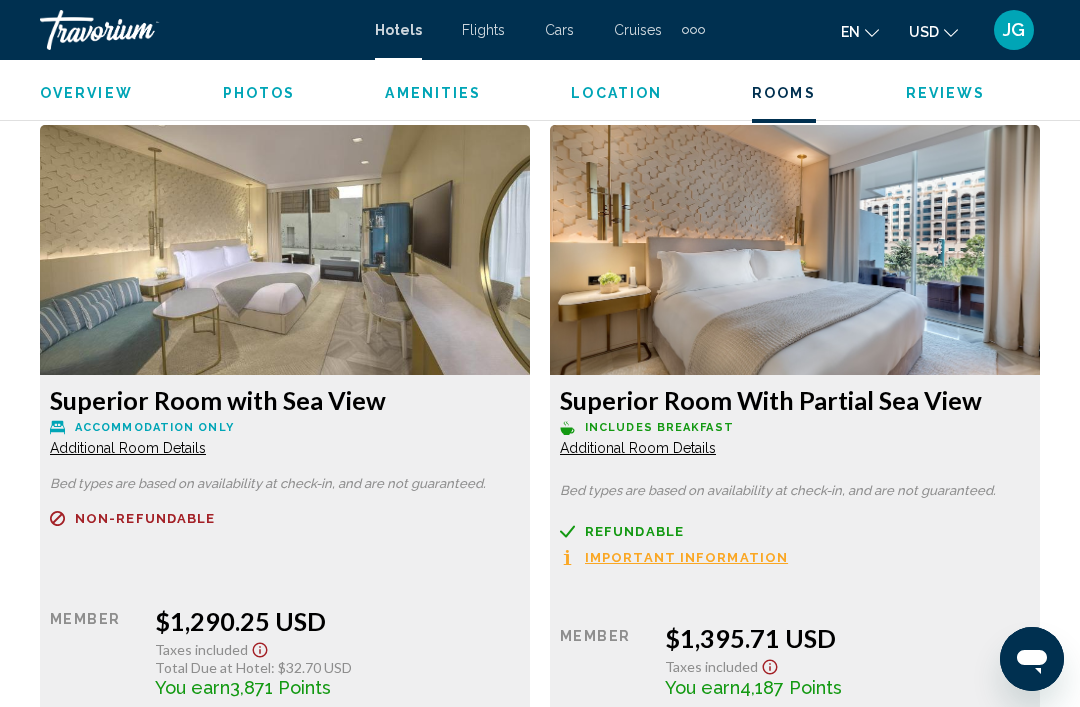 click at bounding box center [285, -437] 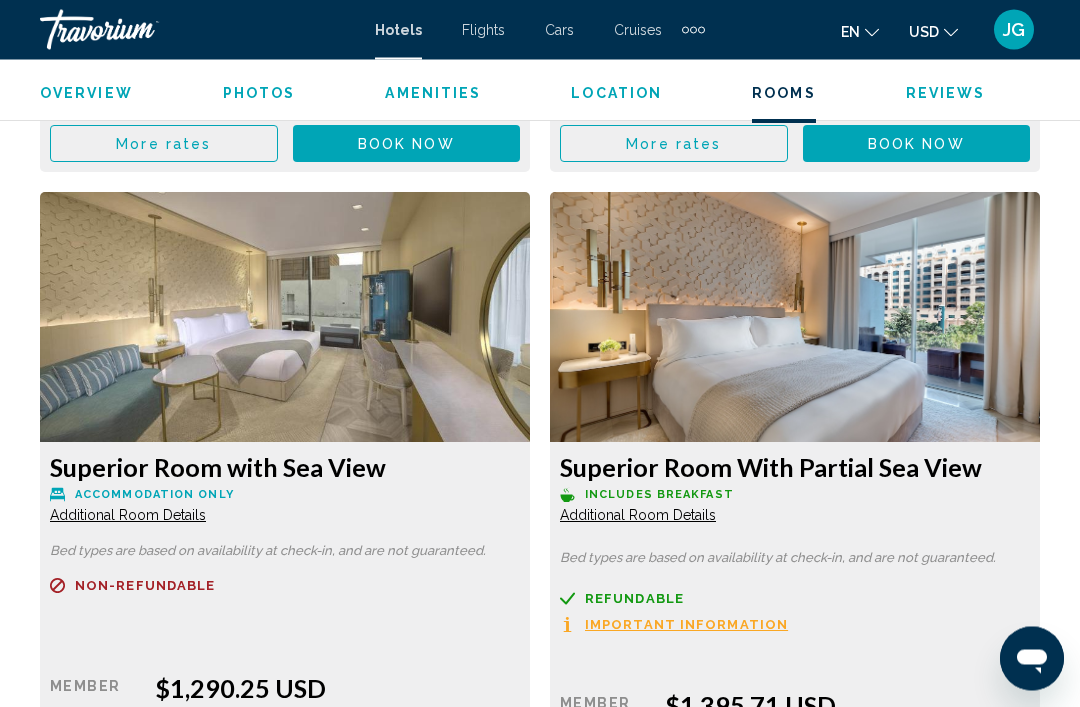 click at bounding box center (285, -369) 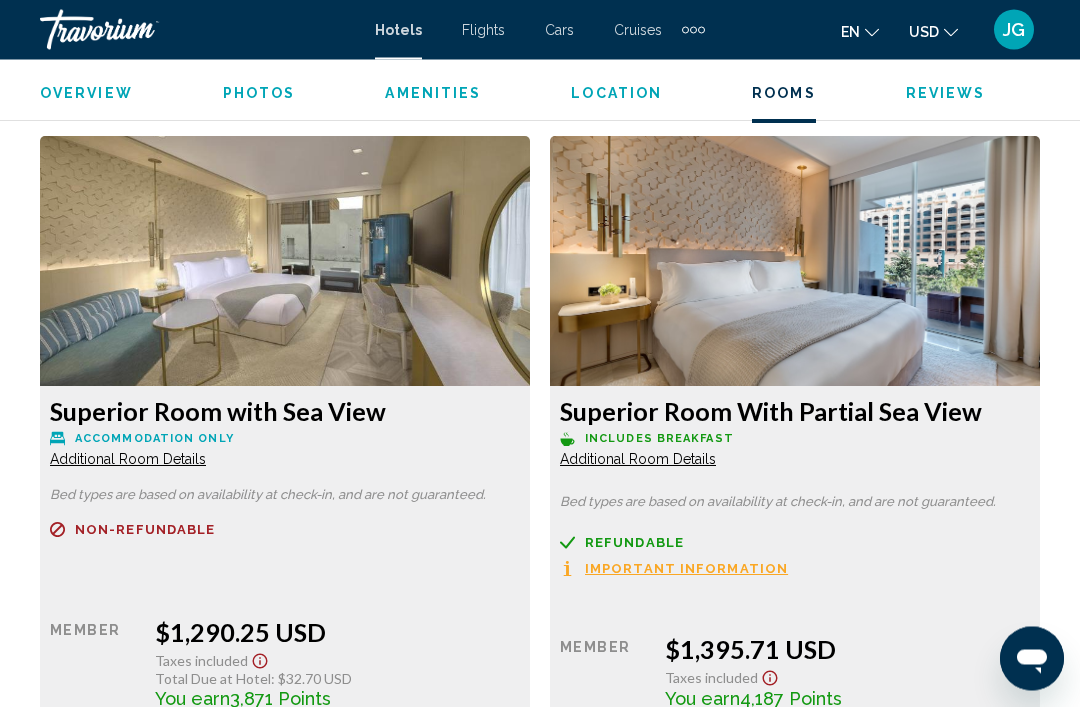 scroll, scrollTop: 3723, scrollLeft: 0, axis: vertical 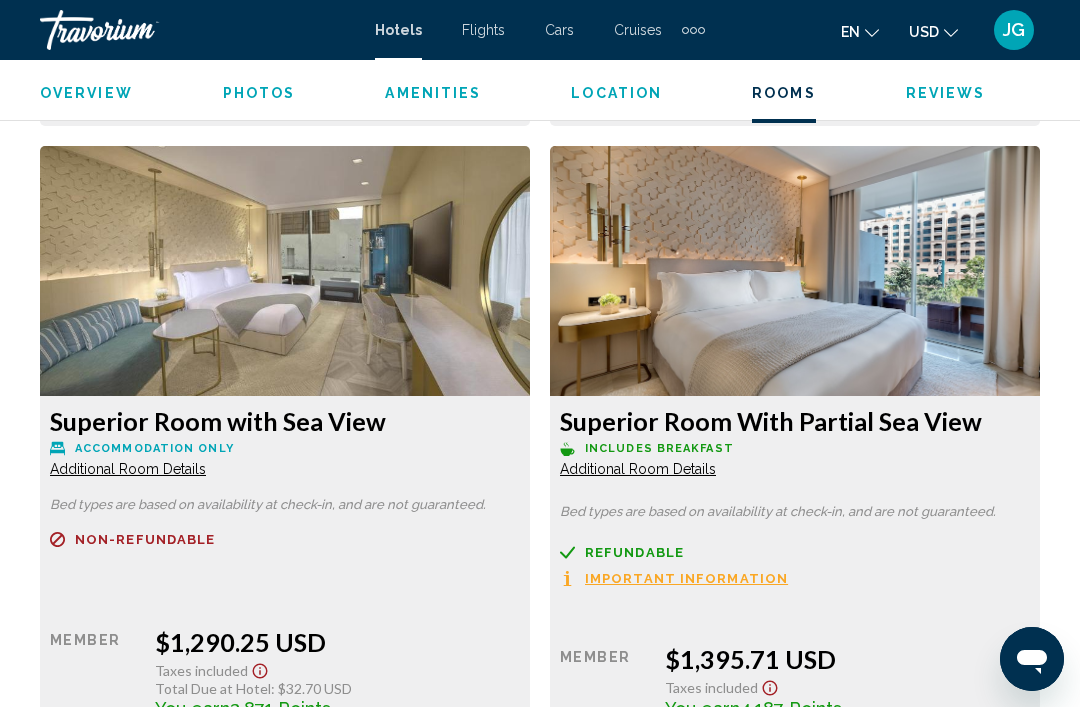 click at bounding box center (285, -416) 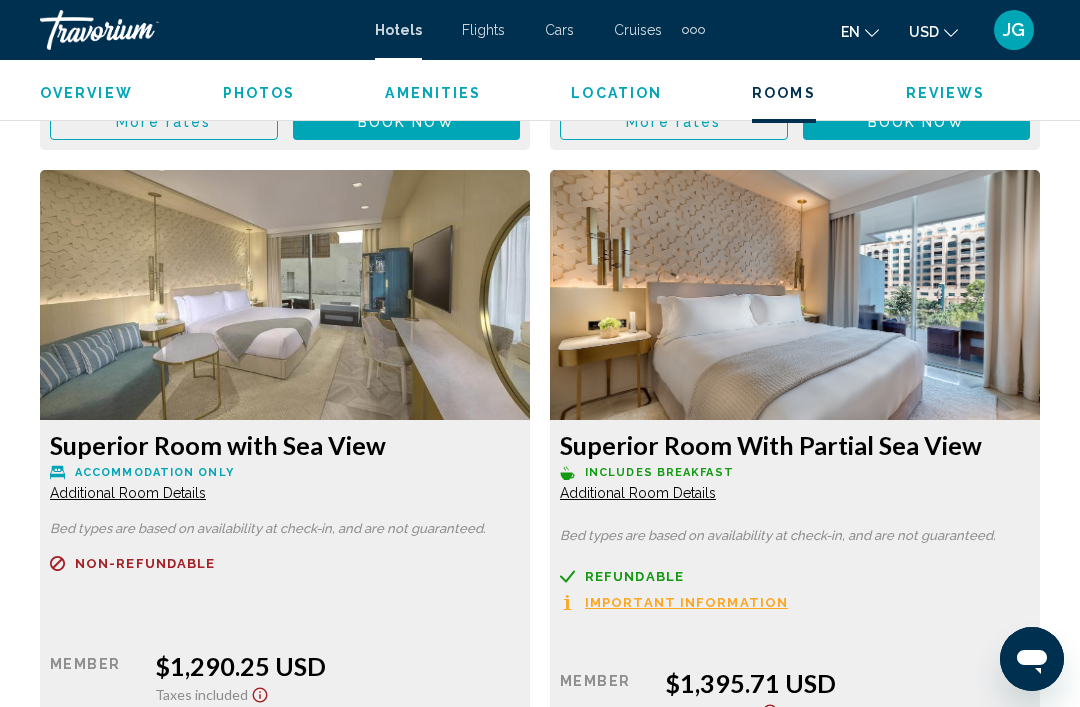 scroll, scrollTop: 3691, scrollLeft: 0, axis: vertical 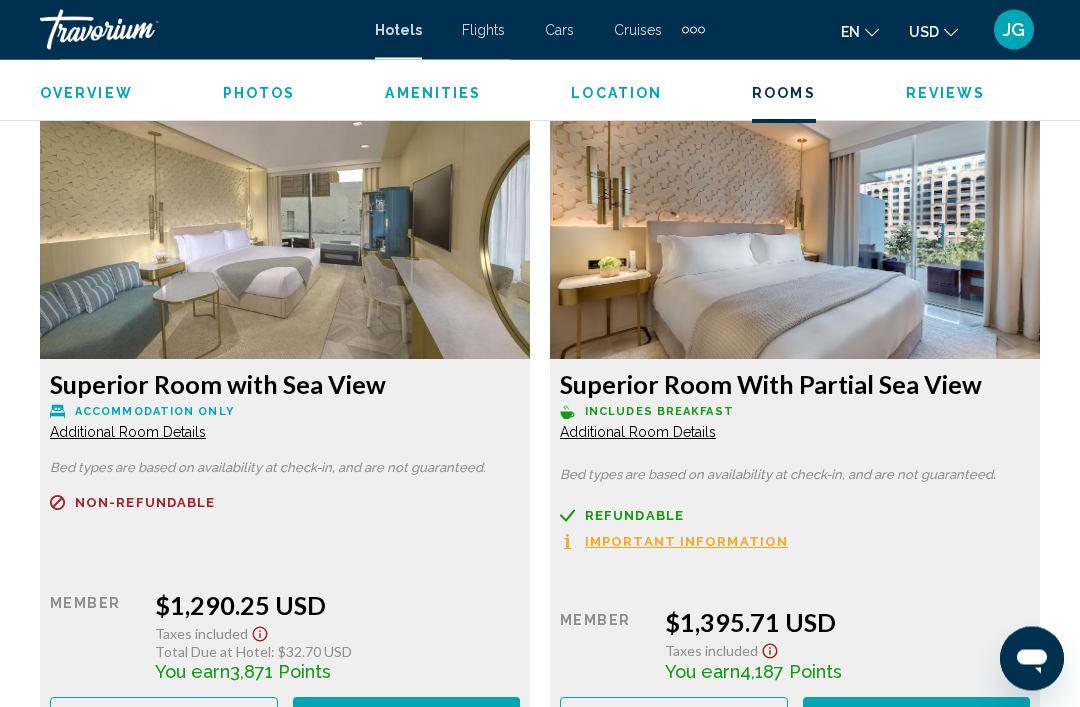 click on "Superior Room With Partial Sea View
Includes Breakfast Additional Room Details Bed types are based on availability at check-in, and are not guaranteed.
Refundable
Non-refundable
Non-refundable
Important Information Retail  $0.00  when you redeem    Member  $1,395.71 USD  Taxes included
You earn  4,187  Points  More rates Book now No longer available" at bounding box center [285, -119] 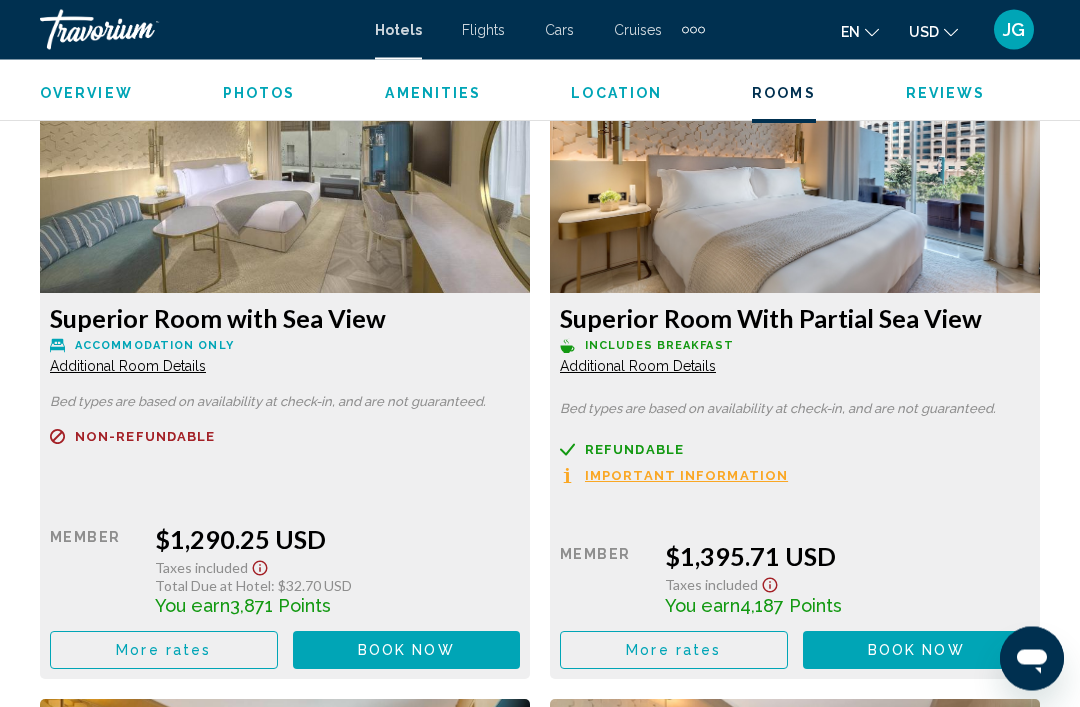 scroll, scrollTop: 3787, scrollLeft: 0, axis: vertical 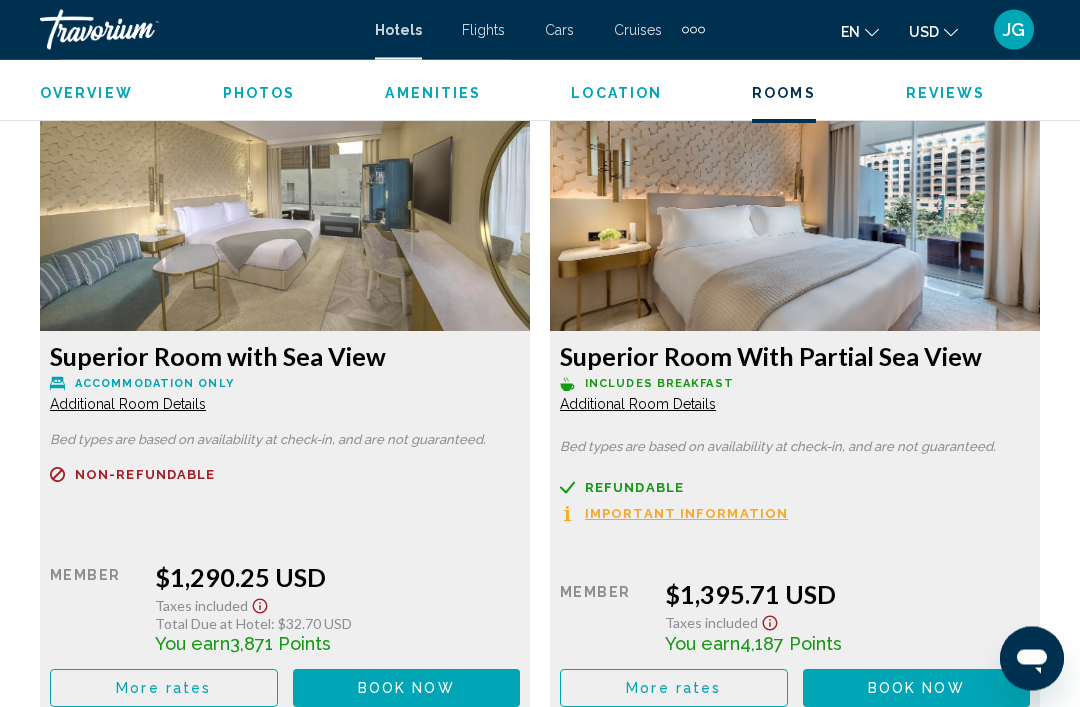 click on "Refundable
Non-refundable
Non-refundable" at bounding box center (285, -200) 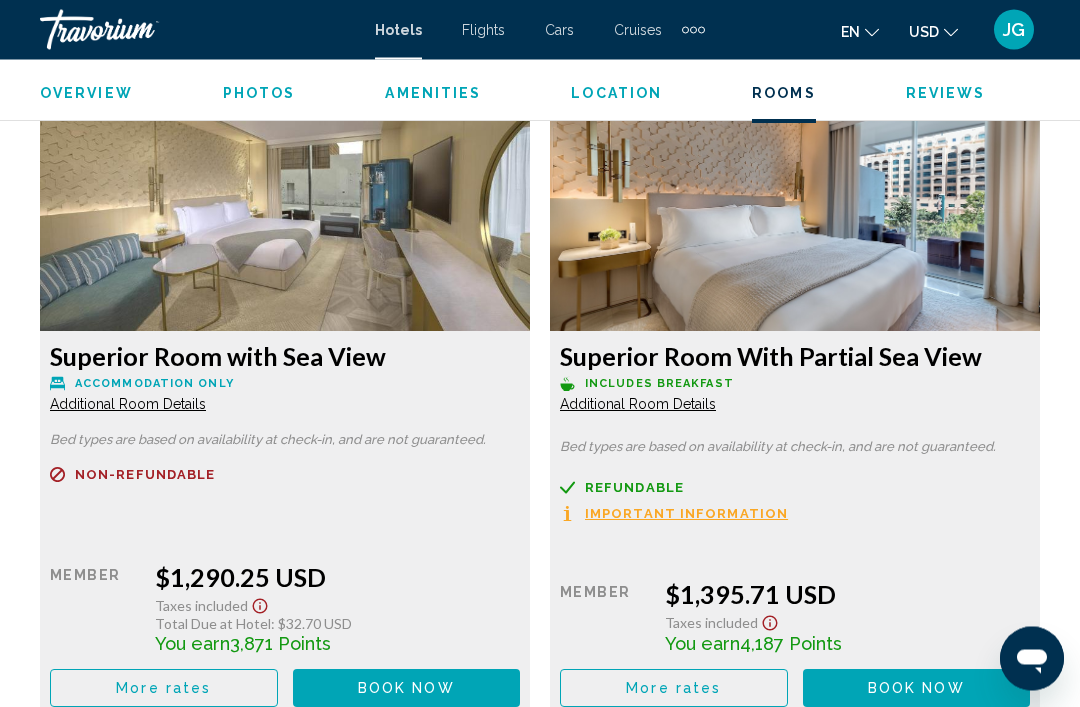 scroll, scrollTop: 3788, scrollLeft: 0, axis: vertical 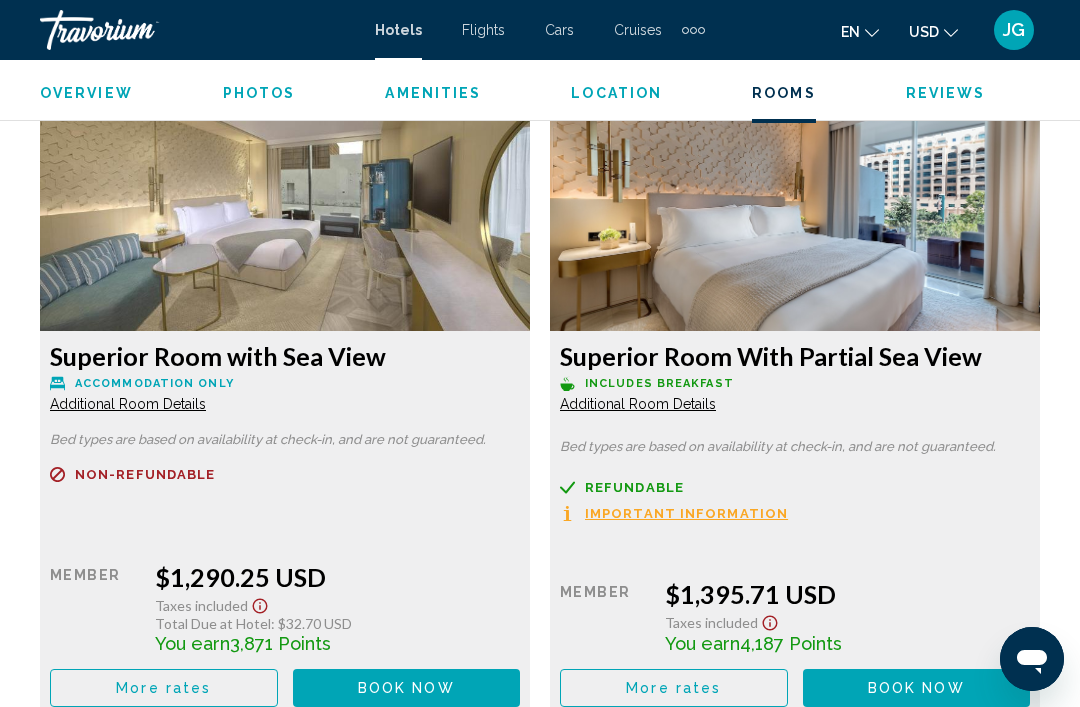 click on "Book now" at bounding box center [406, 33] 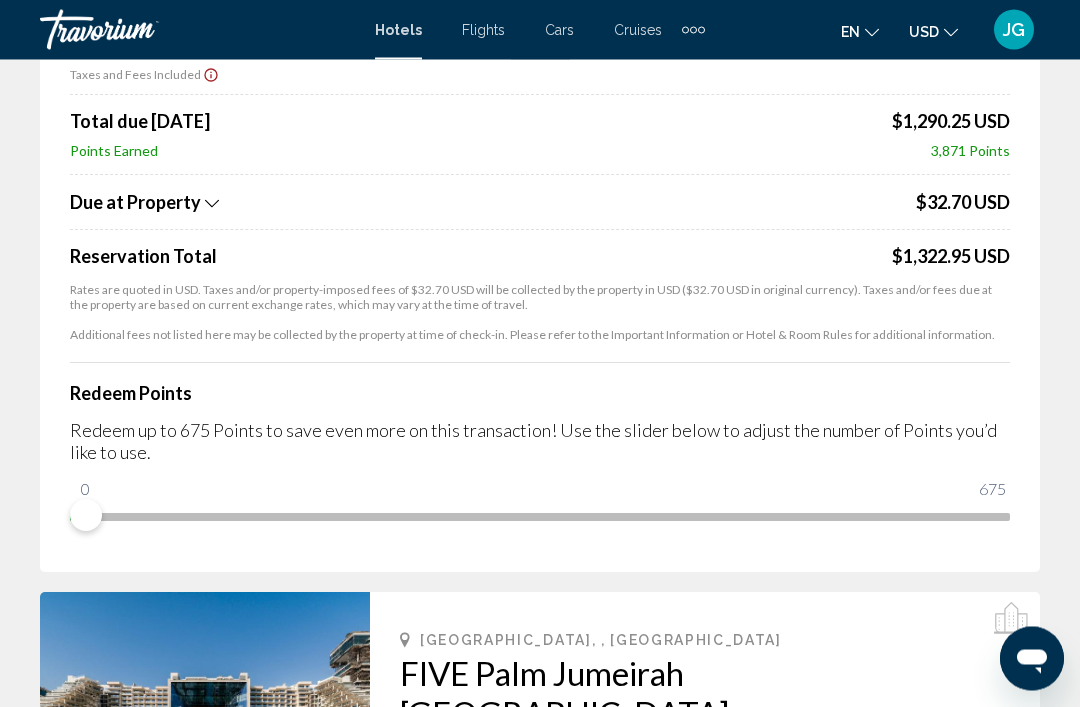 scroll, scrollTop: 346, scrollLeft: 0, axis: vertical 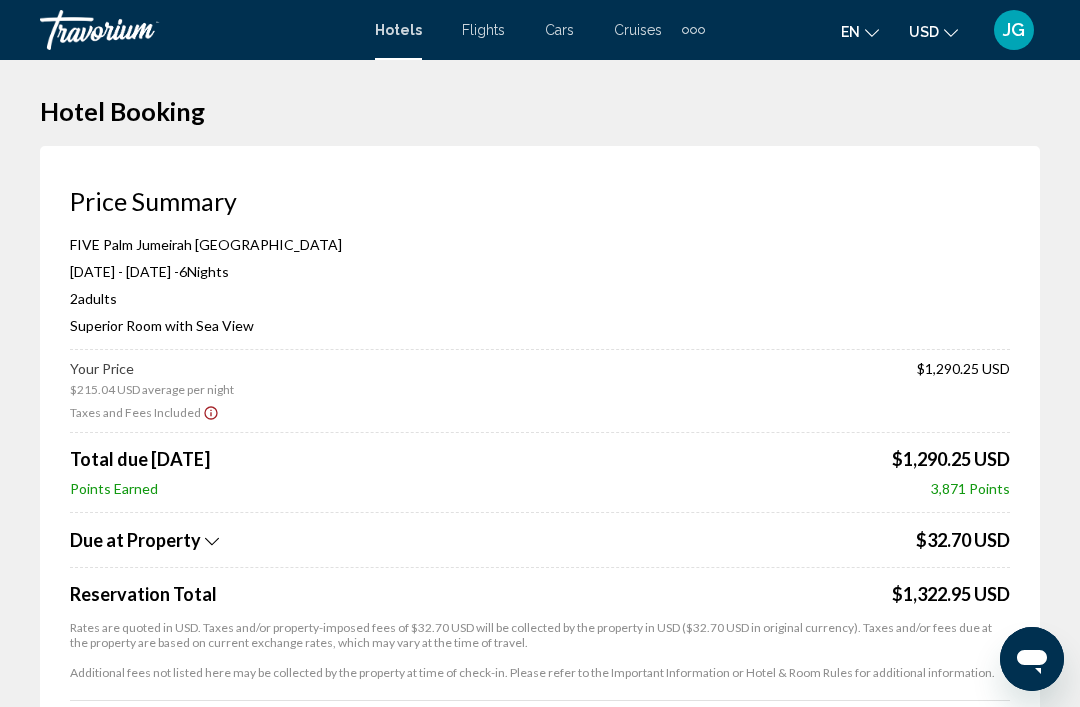click on "Superior Room with Sea View" at bounding box center [540, 325] 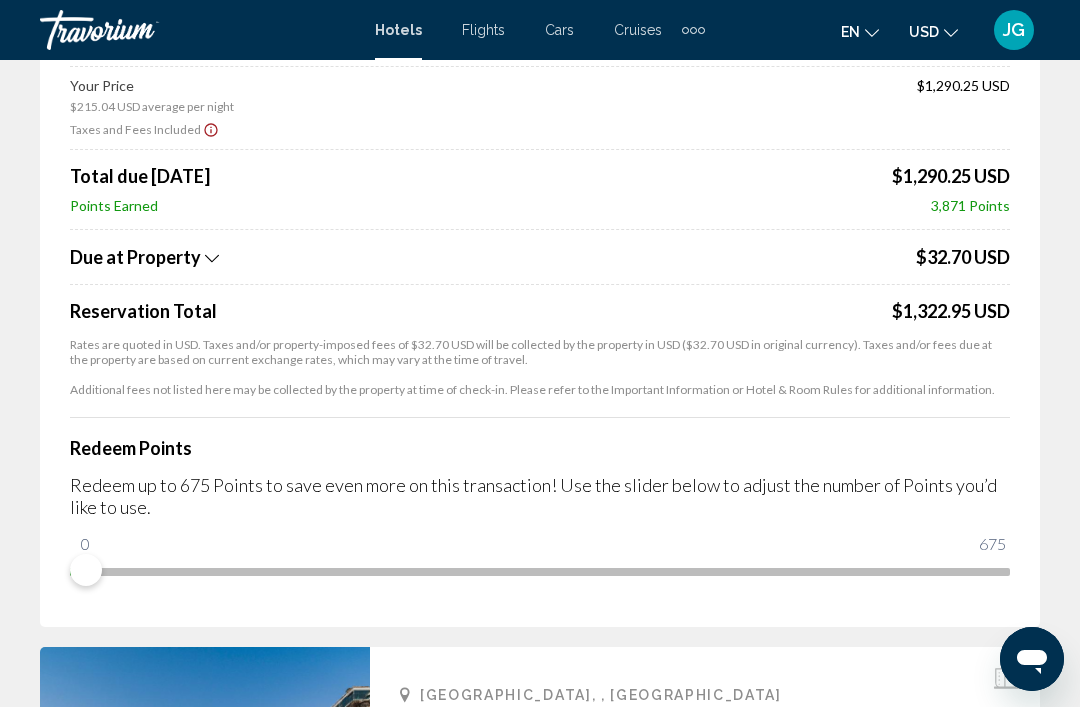 scroll, scrollTop: 290, scrollLeft: 0, axis: vertical 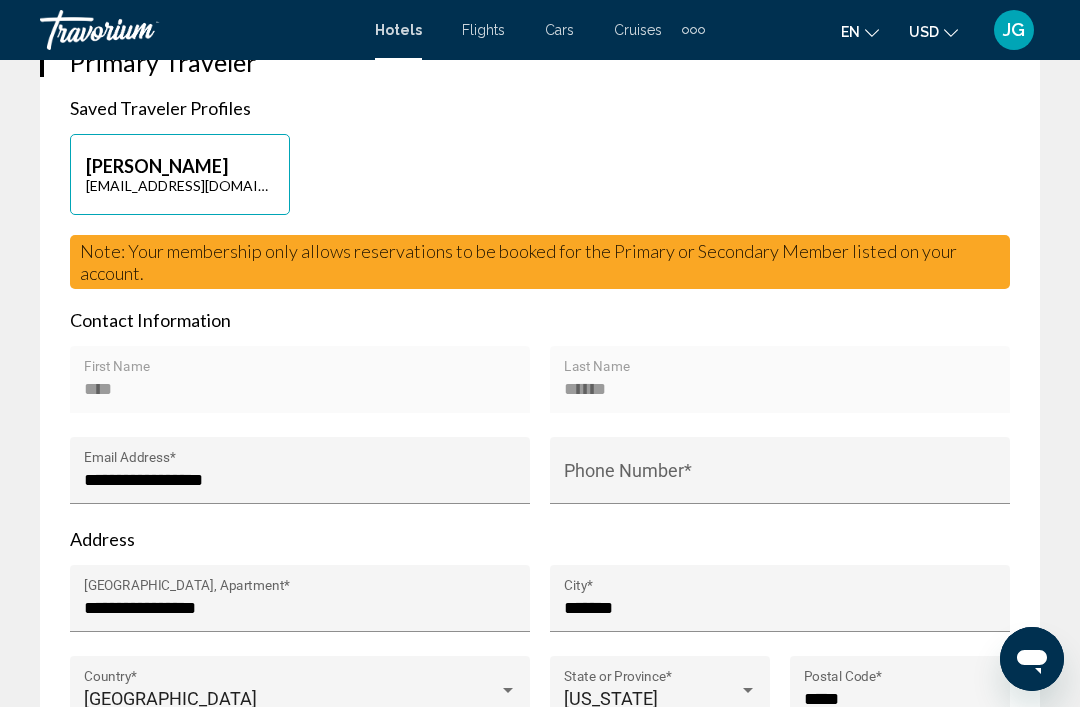 click on "Phone Number  *" at bounding box center (780, 476) 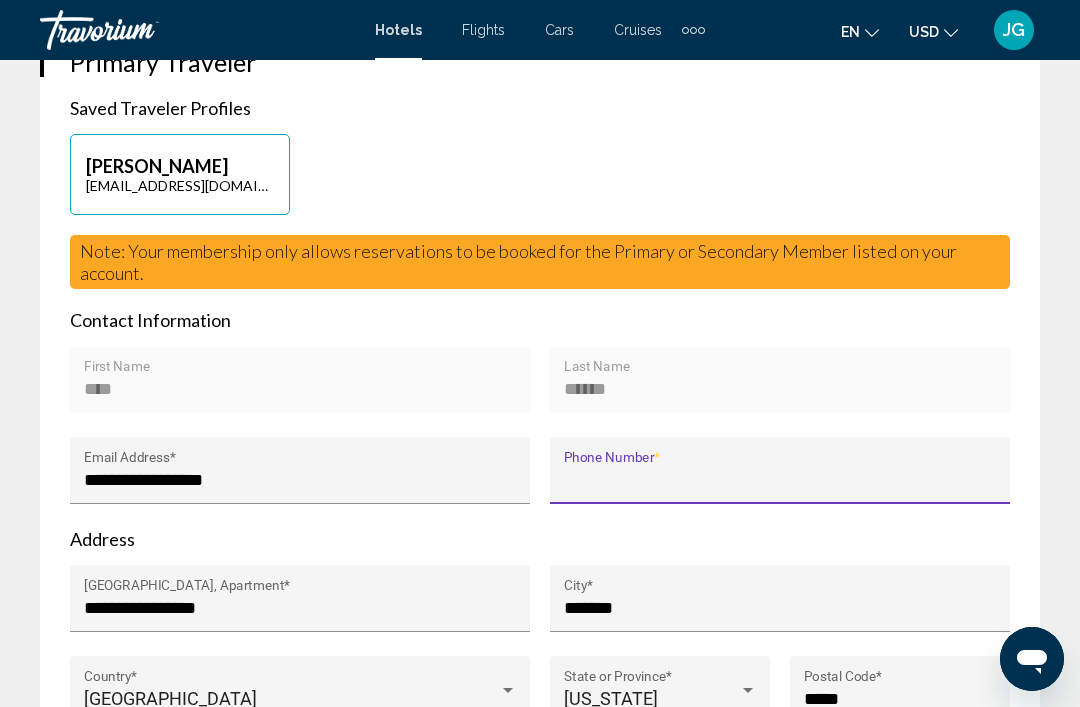 scroll, scrollTop: 1304, scrollLeft: 0, axis: vertical 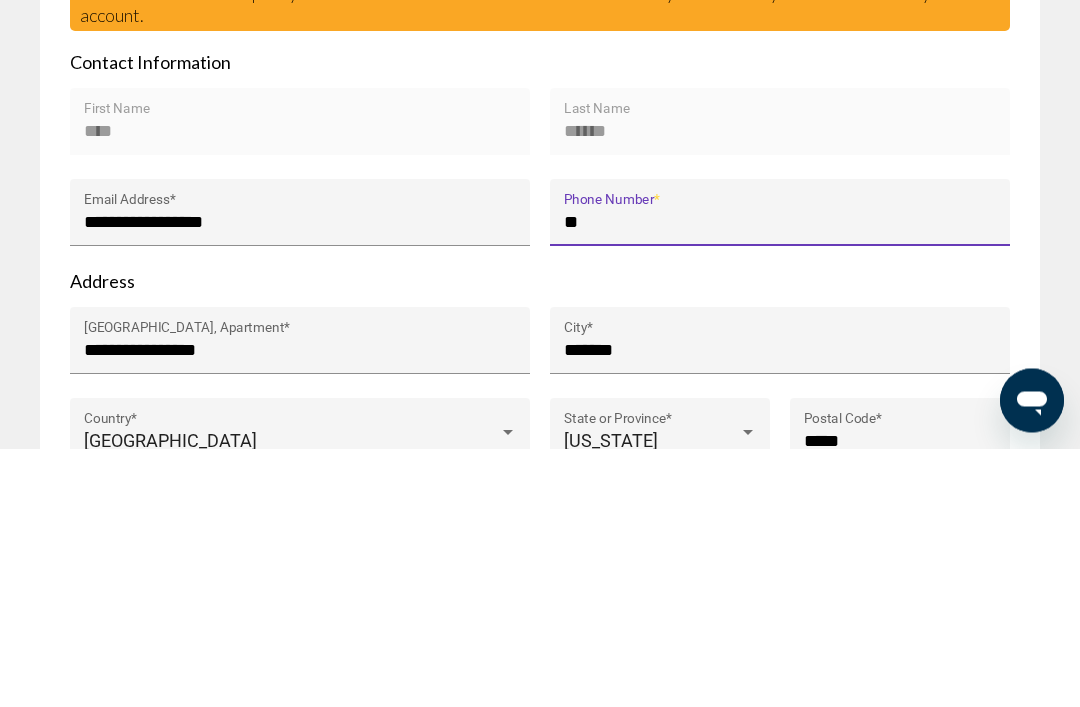 type on "*" 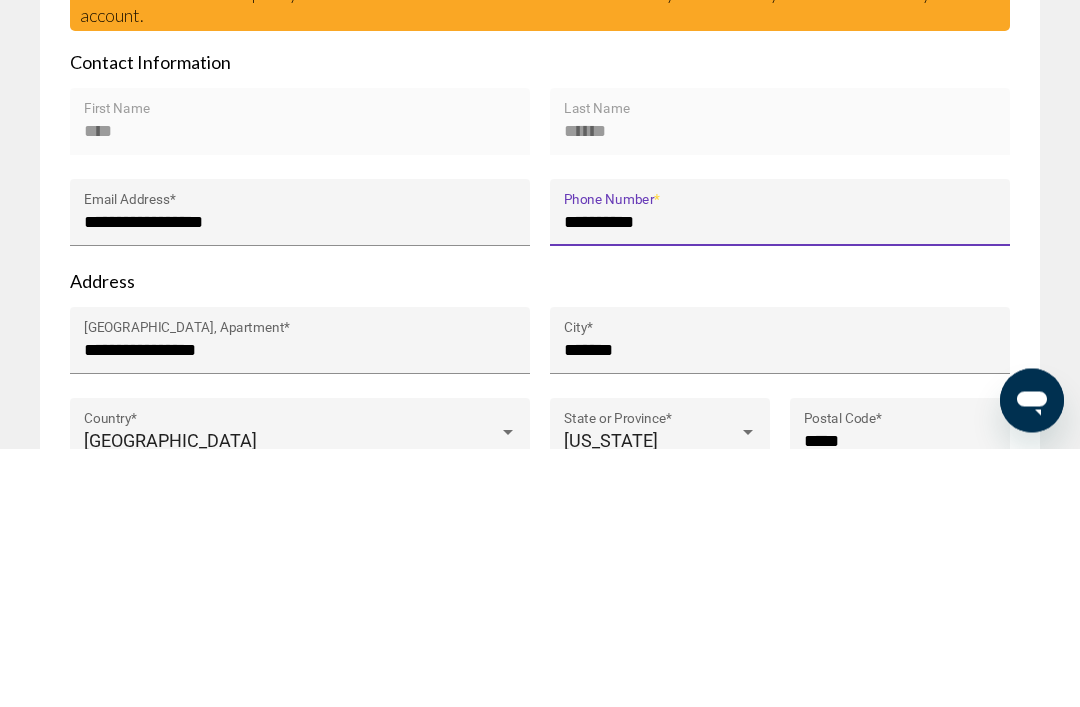 type on "**********" 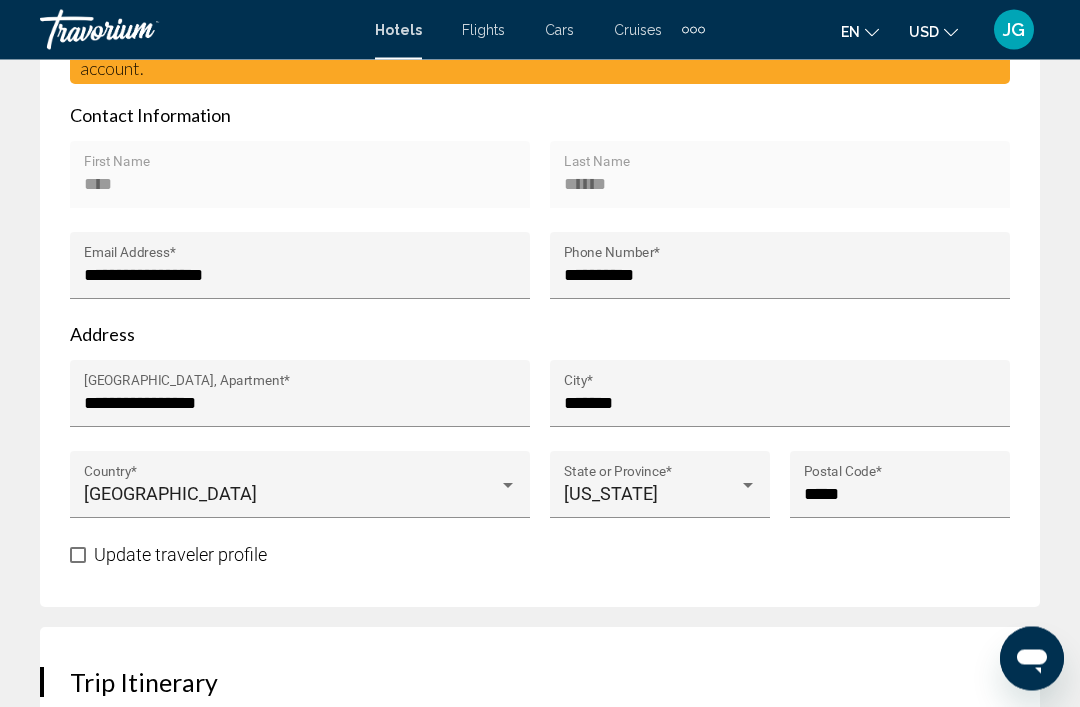 scroll, scrollTop: 1497, scrollLeft: 0, axis: vertical 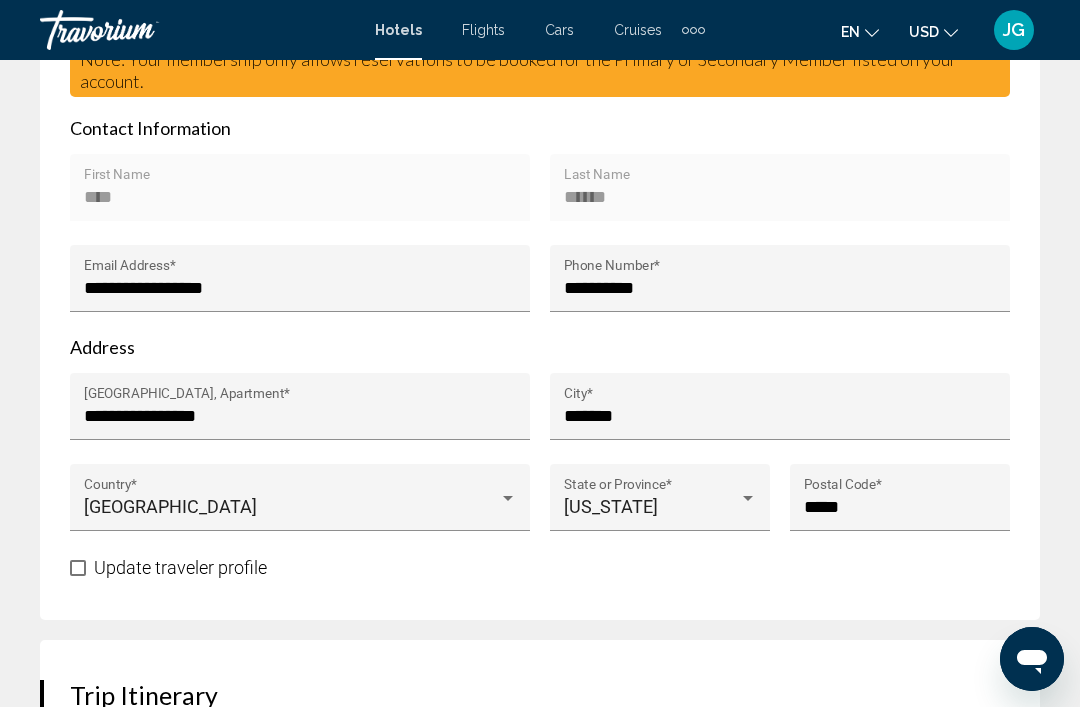click on "Update traveler profile" at bounding box center [168, 568] 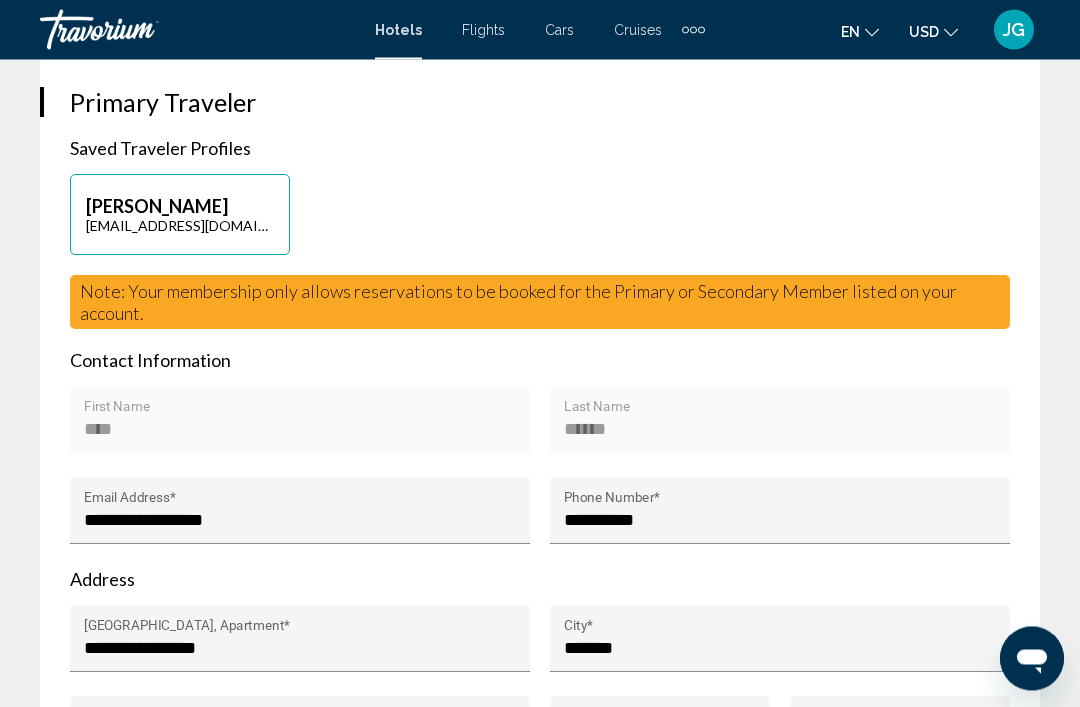 scroll, scrollTop: 1232, scrollLeft: 0, axis: vertical 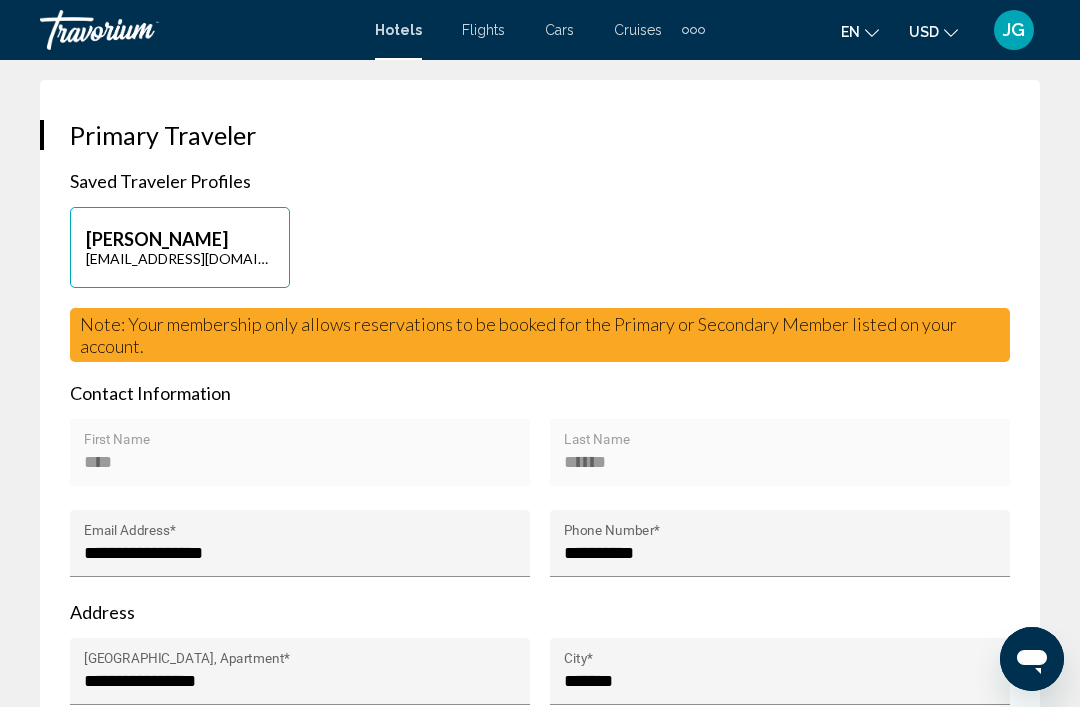 click on "[PERSON_NAME]  [EMAIL_ADDRESS][DOMAIN_NAME]" at bounding box center [180, 247] 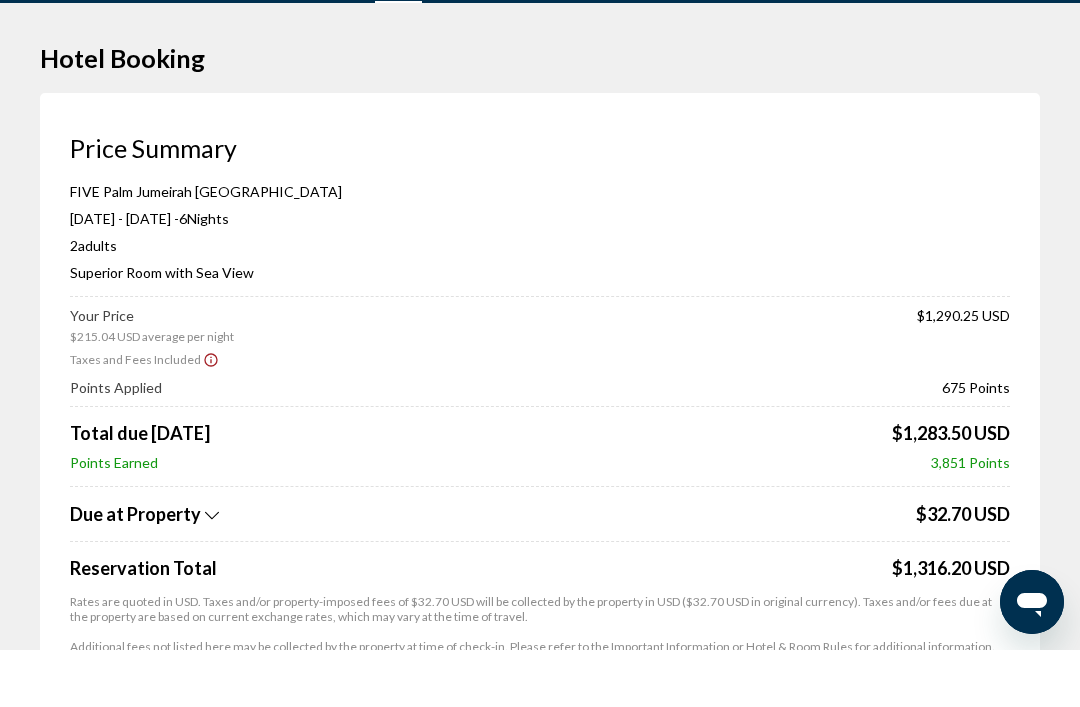 scroll, scrollTop: 58, scrollLeft: 0, axis: vertical 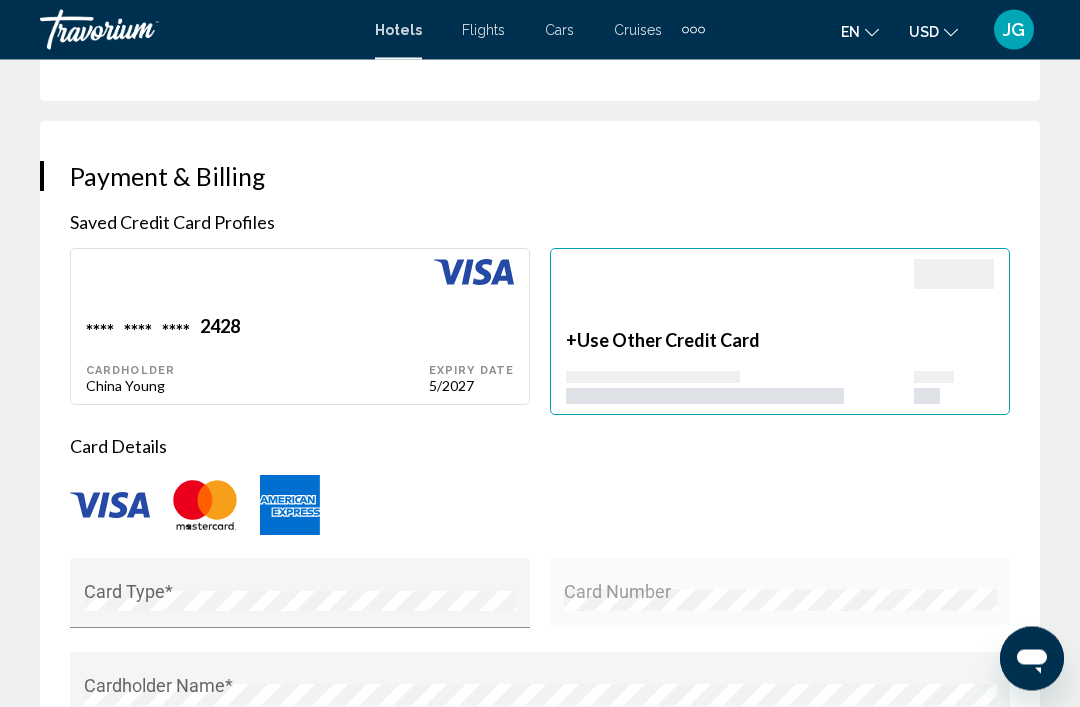 click on "Expiry Date 5/2027" at bounding box center (471, 355) 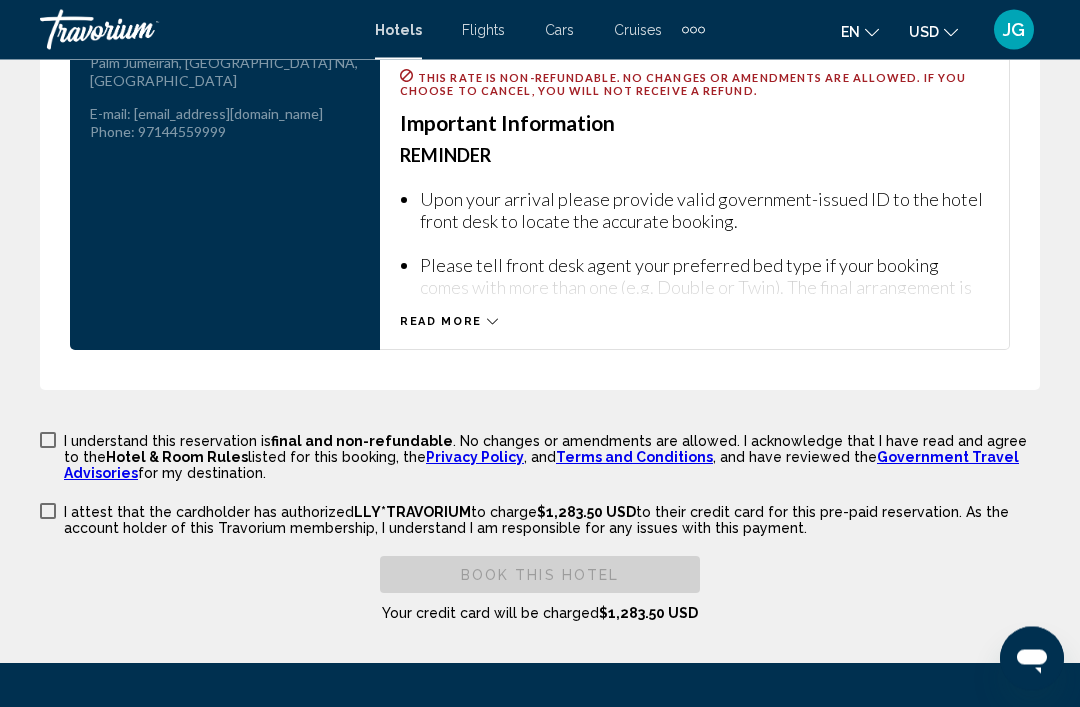 scroll, scrollTop: 3689, scrollLeft: 0, axis: vertical 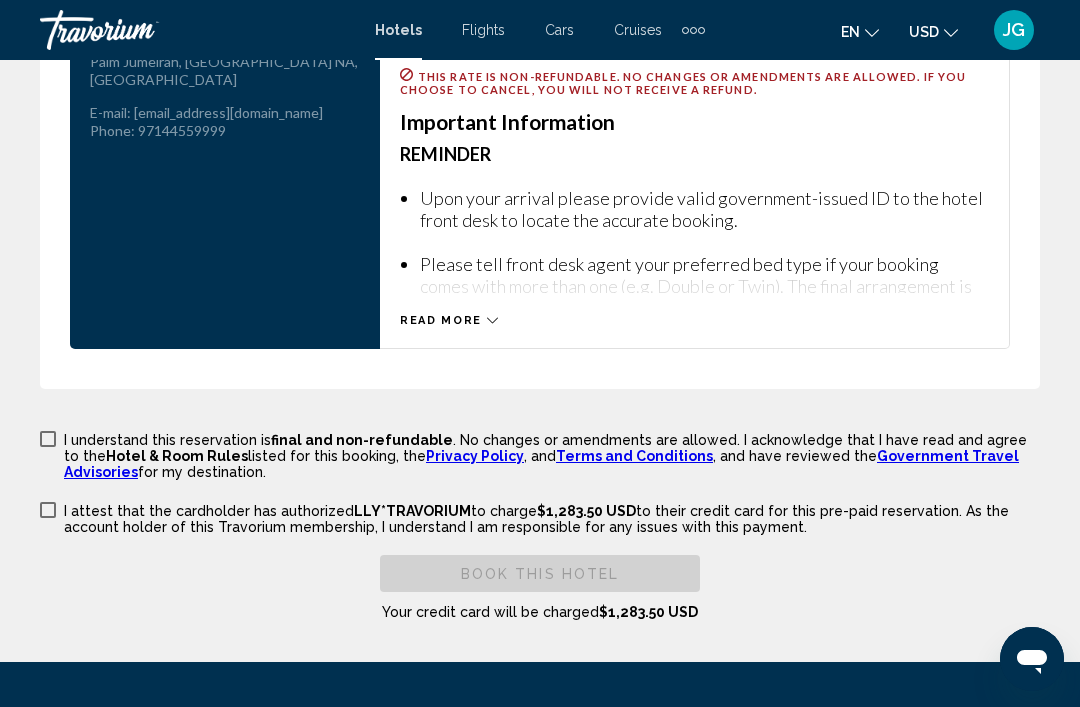 click on "Hotel Booking Price Summary FIVE [GEOGRAPHIC_DATA] [GEOGRAPHIC_DATA]  [DATE] - [DATE] -  6  Night Nights 2  Adult Adults , 0  Child Children  ( ages   )   Superior Room with Sea View   Your Price  $215.04 USD average per night  $1,290.25 USD  Taxes and Fees Included
Points Applied 675  Points Total due [DATE]  $1,283.50 USD   Points Earned  3,851  Points  Due at Property
$32.70 USD Reservation Total  $1,316.20 USD  Rates are quoted in USD. Taxes and/or property-imposed fees of $32.70 USD will be collected by the property in USD ($32.70 USD in original currency). Taxes and/or fees due at the property are based on current exchange rates, which may vary at the time of travel. Additional fees not listed here may be collected by the property at time of check-in. Please refer to the Important Information or Hotel & Room Rules for additional information. Redeem  Points 0 675 675" at bounding box center (540, -1484) 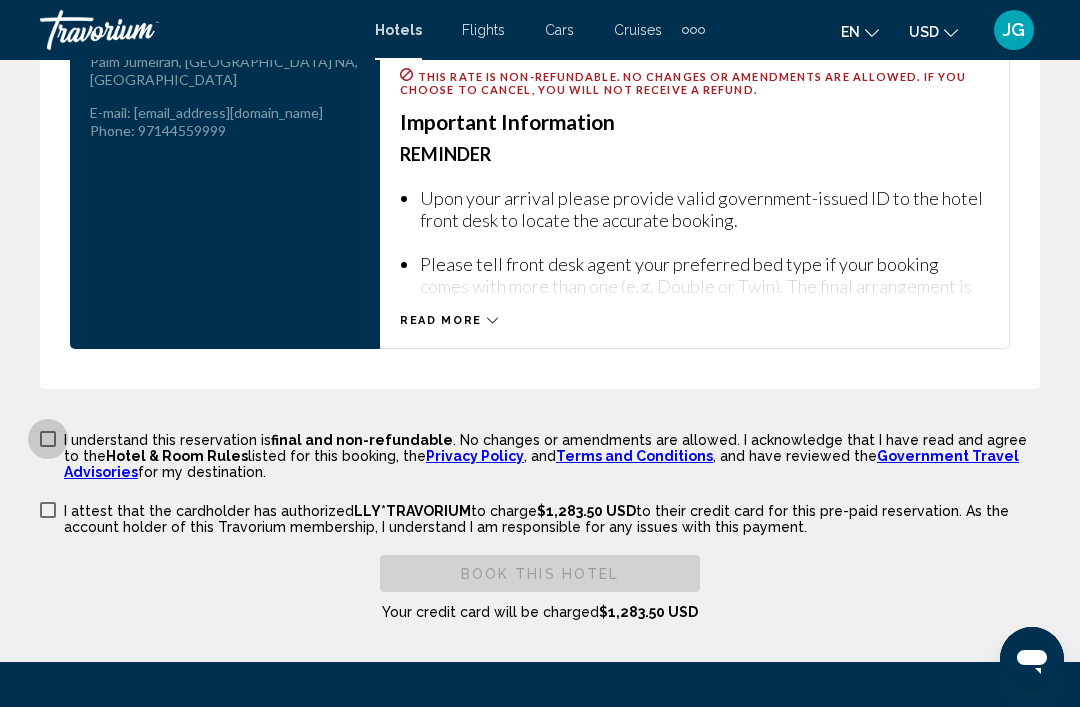 click on "I understand this reservation is  final and non-refundable . No changes or amendments are allowed. I acknowledge that I have read and agree to the  Hotel & Room Rules  listed for this booking, the  Privacy Policy , and  Terms and Conditions , and have reviewed the  Government Travel Advisories  for my destination." at bounding box center (540, 454) 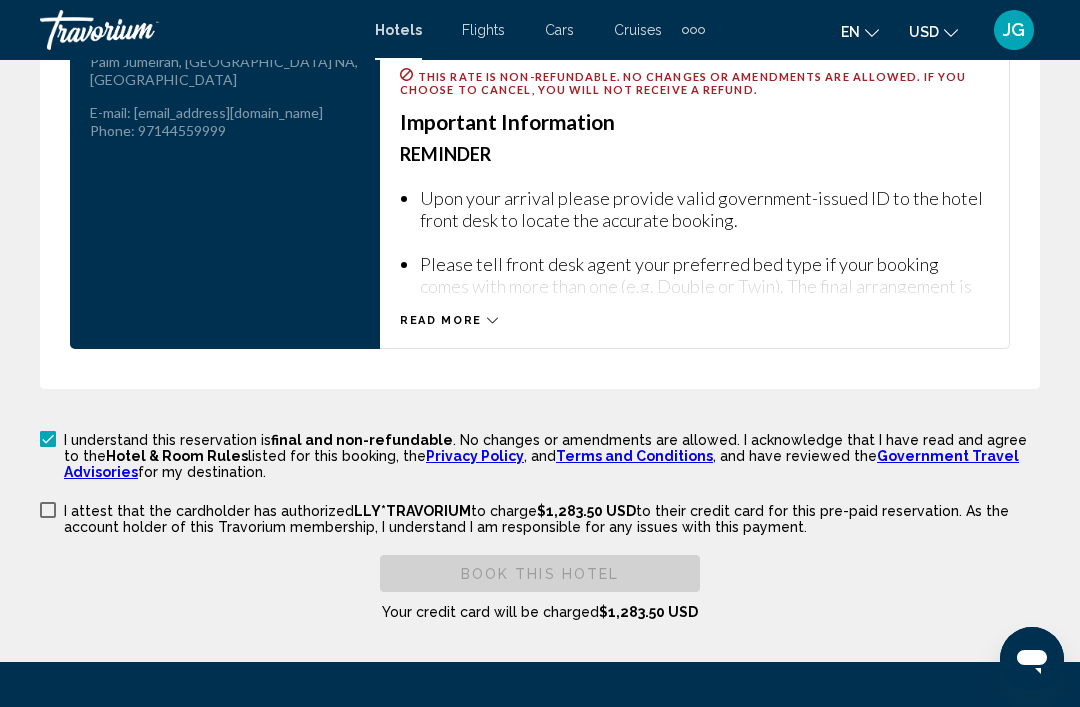 click on "I attest that the cardholder has authorized  LLY*TRAVORIUM  to charge  $1,283.50 USD  to their credit card for this pre-paid reservation. As the account holder of this Travorium membership, I understand I am responsible for any issues with this payment." at bounding box center [540, 517] 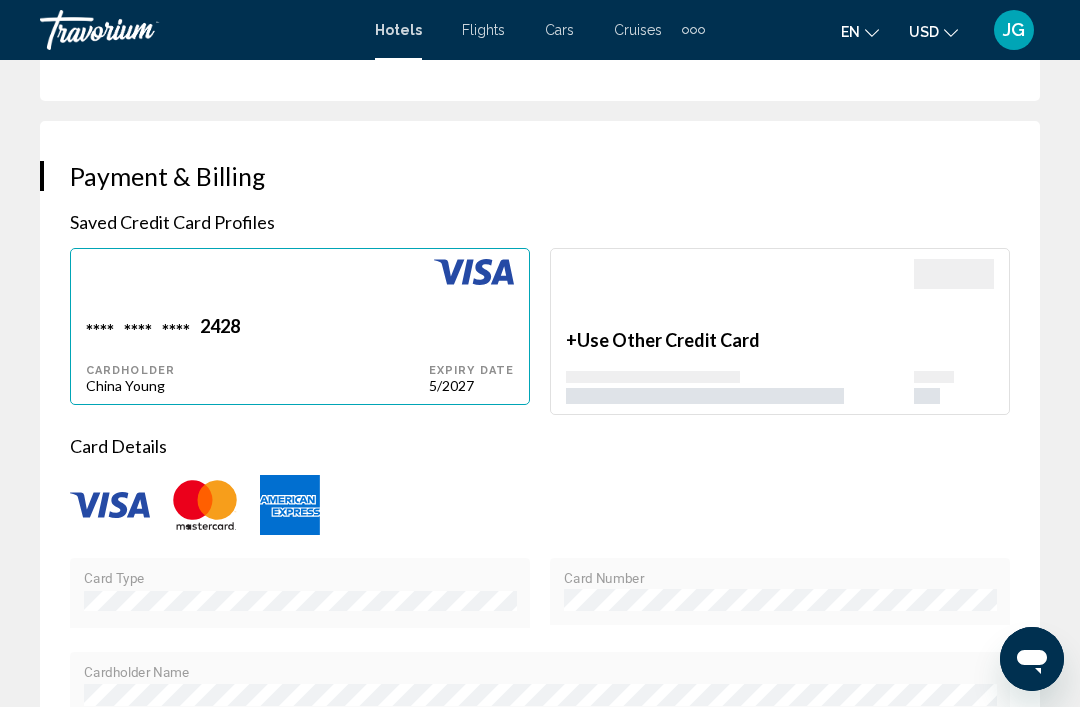 scroll, scrollTop: 2103, scrollLeft: 0, axis: vertical 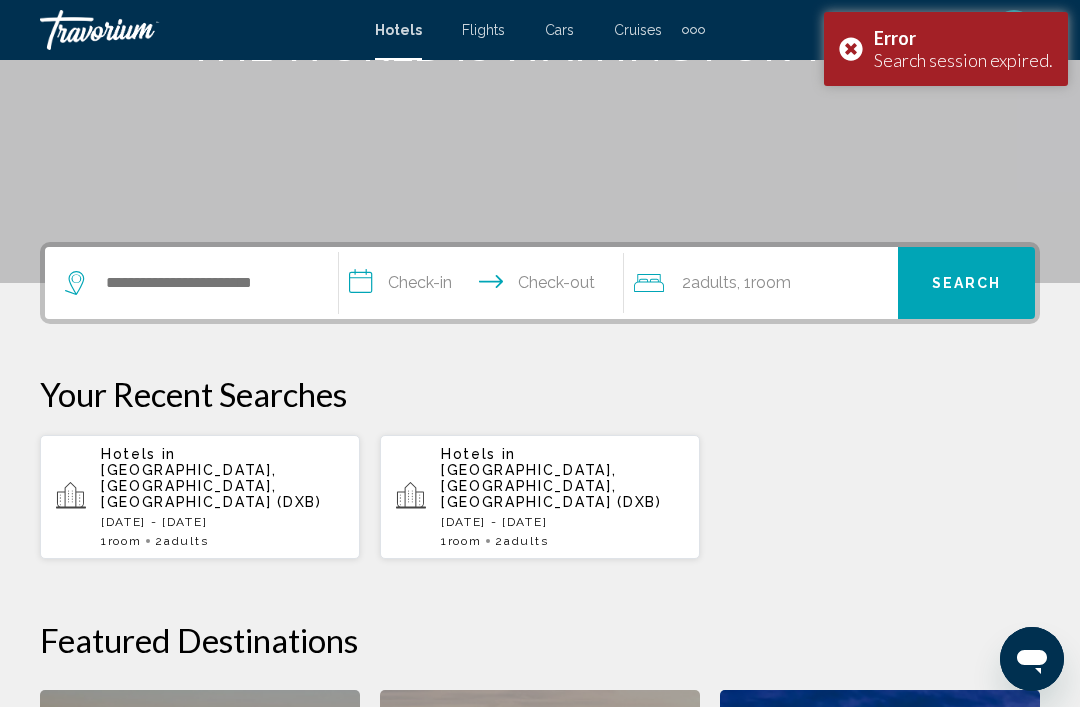 click on "Error   Search session expired." at bounding box center (946, 49) 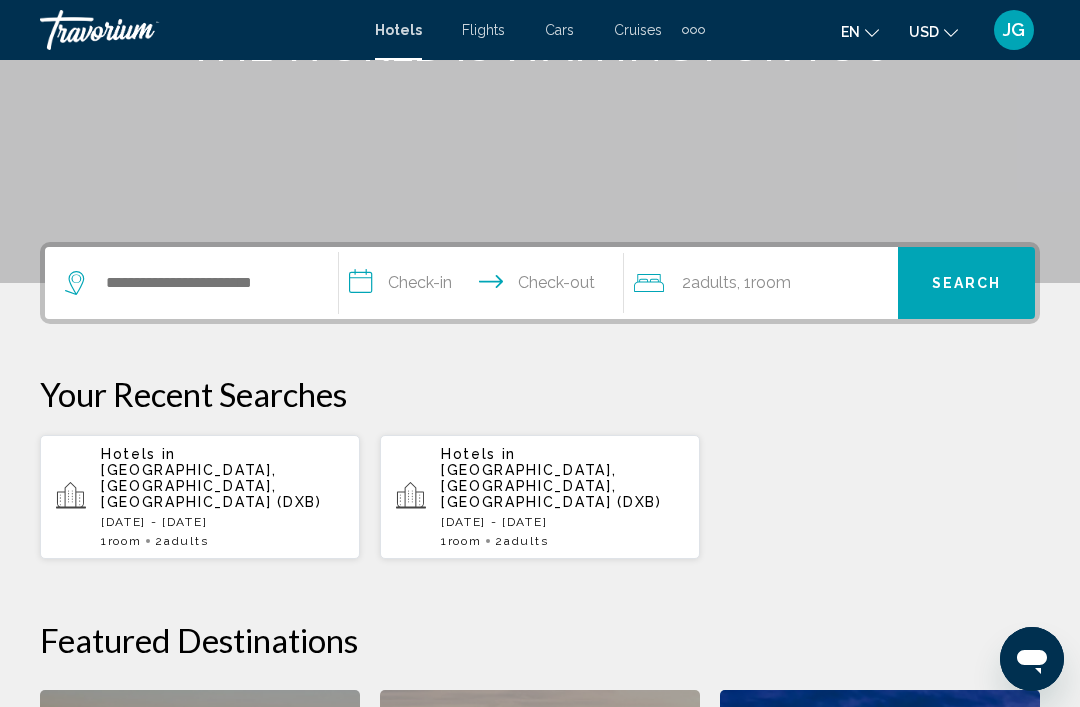 click on "Hotels in    [GEOGRAPHIC_DATA], [GEOGRAPHIC_DATA], [GEOGRAPHIC_DATA] (DXB)" at bounding box center [222, 478] 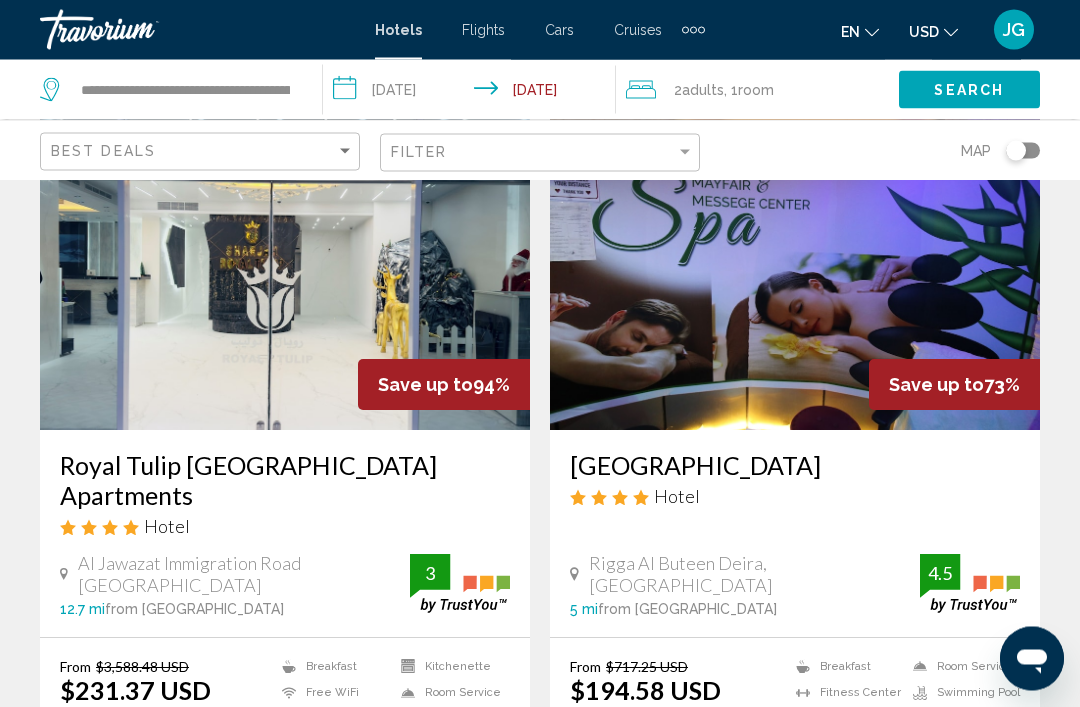 scroll, scrollTop: 0, scrollLeft: 0, axis: both 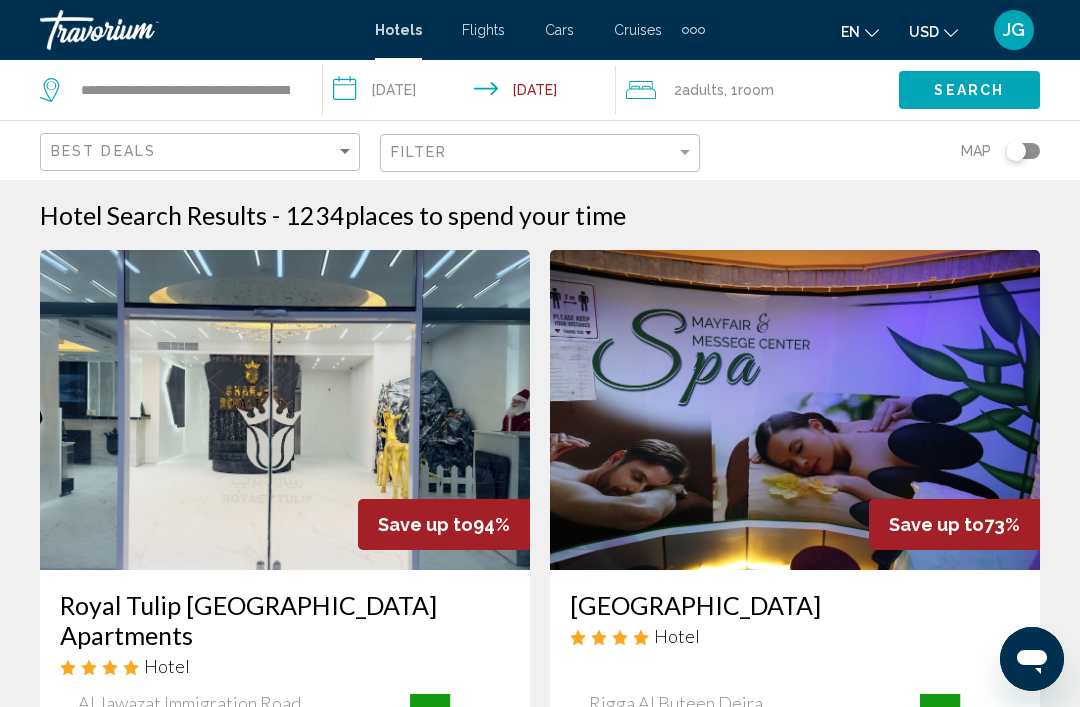 click on "**********" at bounding box center (473, 93) 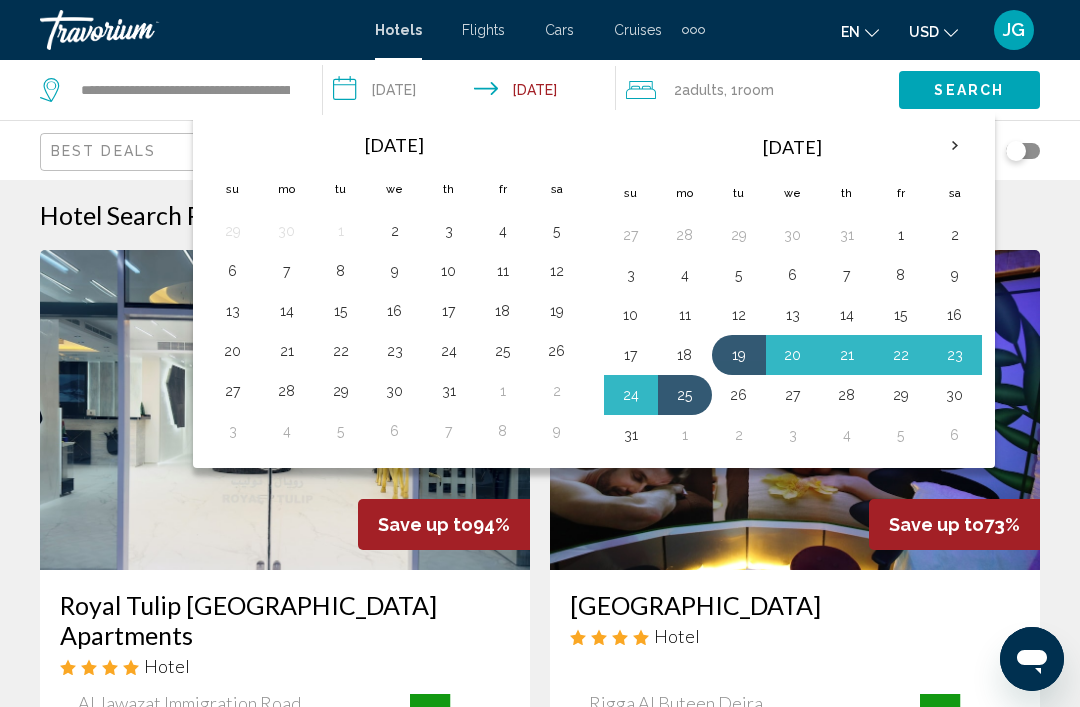click on "**********" at bounding box center [473, 93] 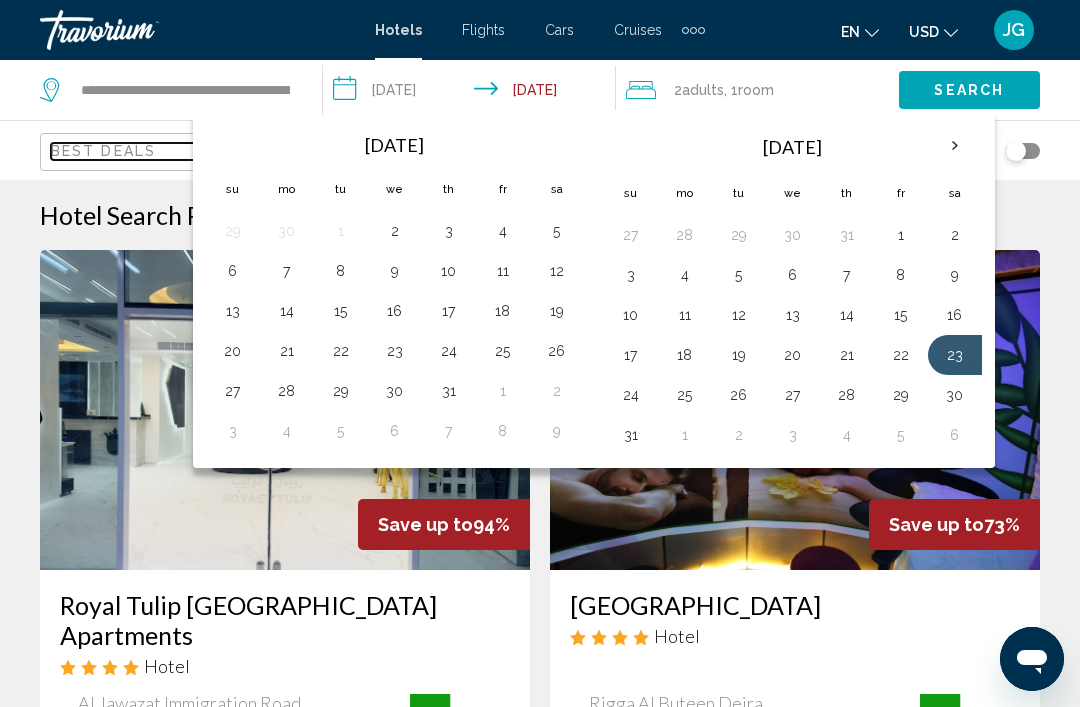 click on "Best Deals" at bounding box center [103, 151] 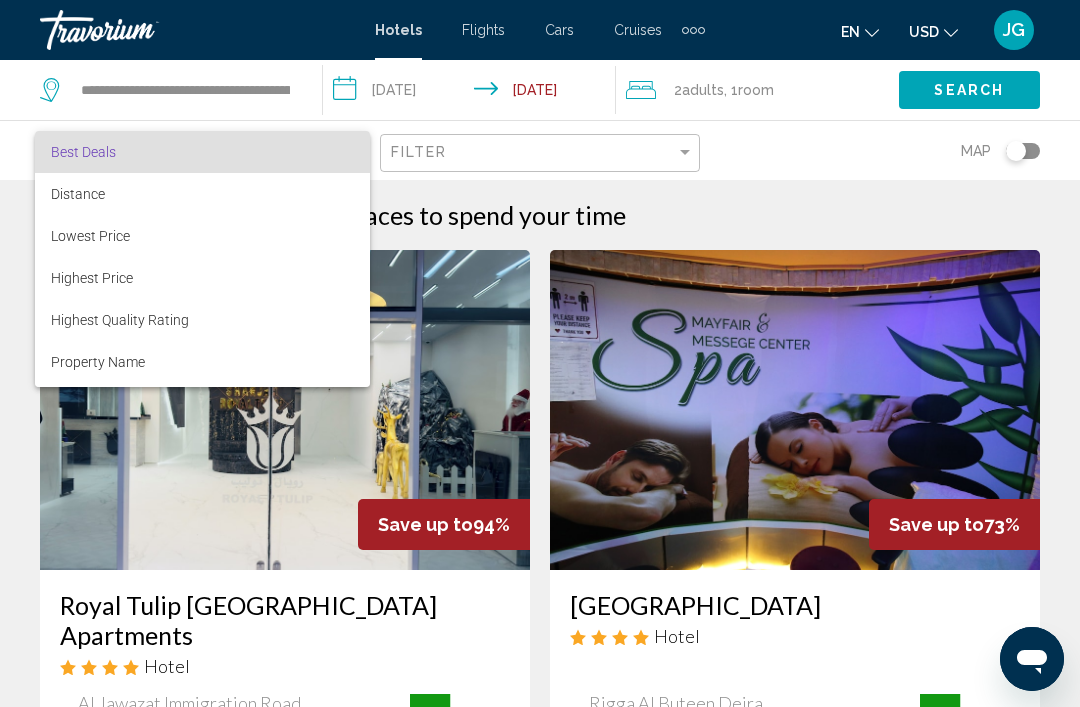 click at bounding box center [540, 353] 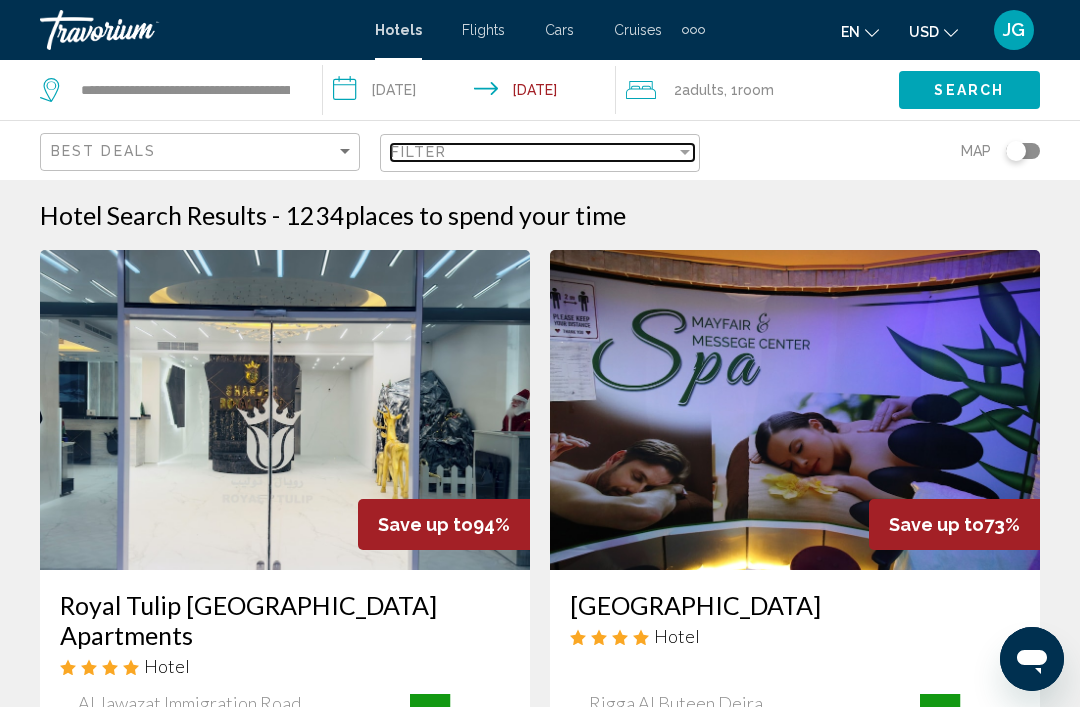click on "Filter" at bounding box center [533, 152] 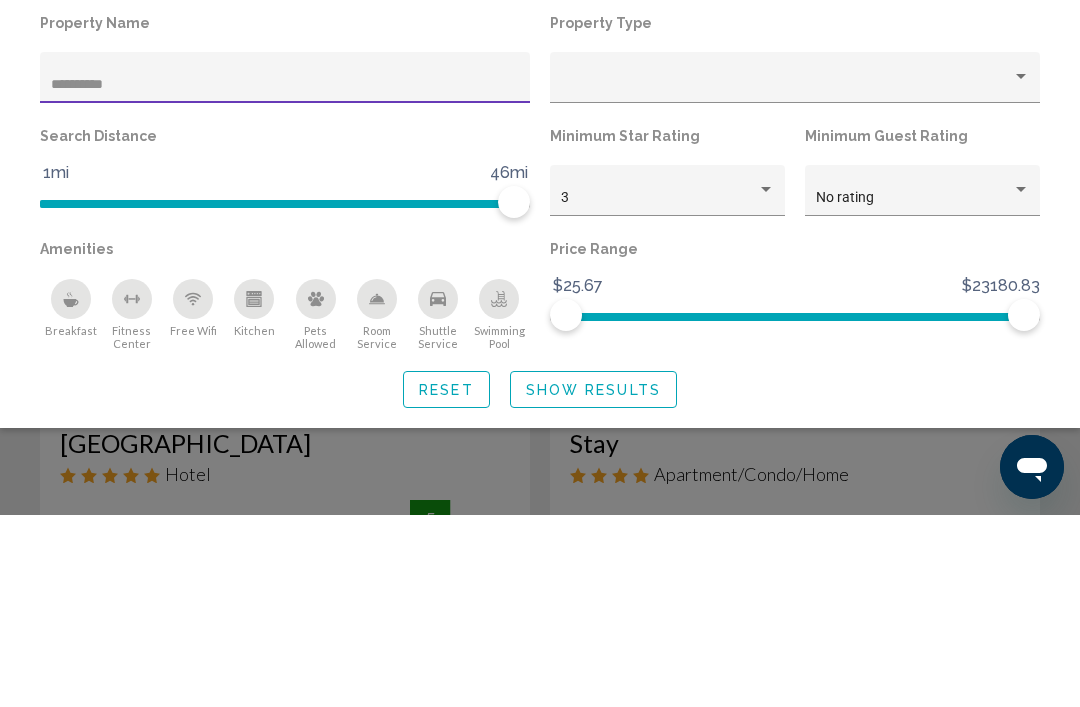 type on "*********" 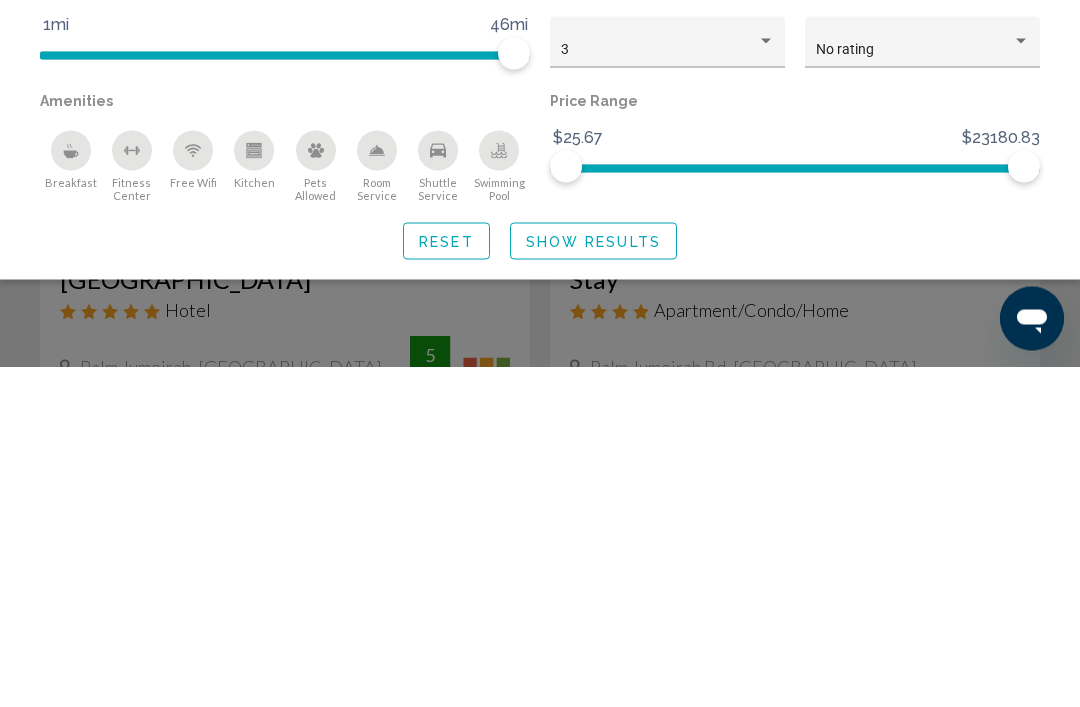 scroll, scrollTop: 14, scrollLeft: 0, axis: vertical 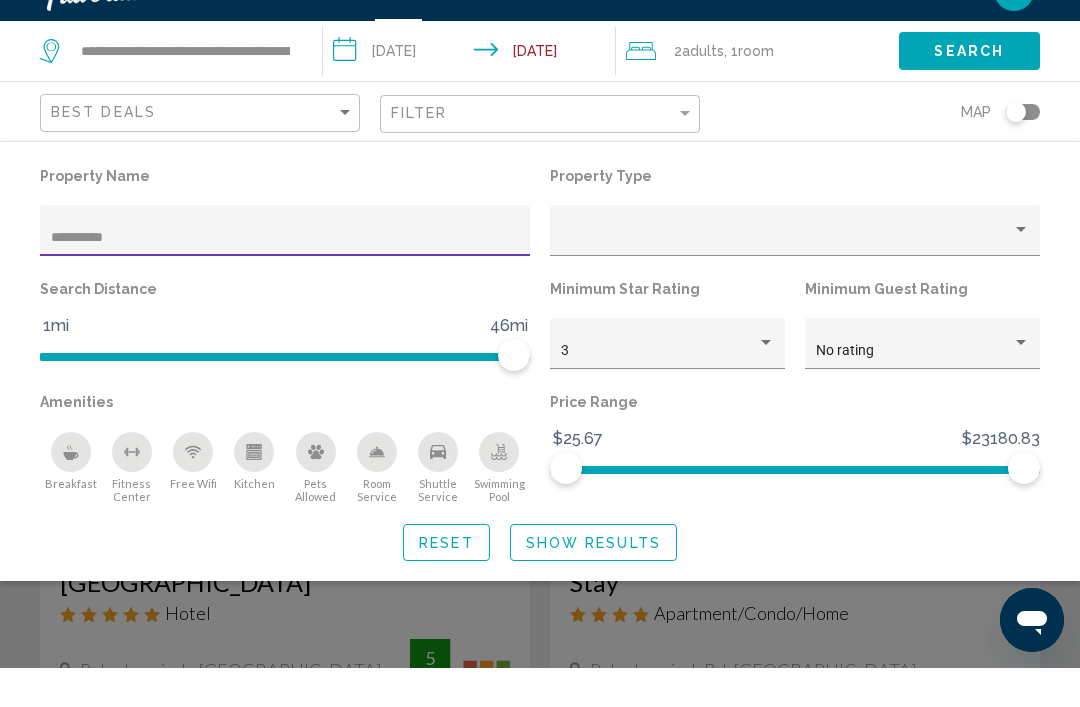 click on "**********" at bounding box center (473, 93) 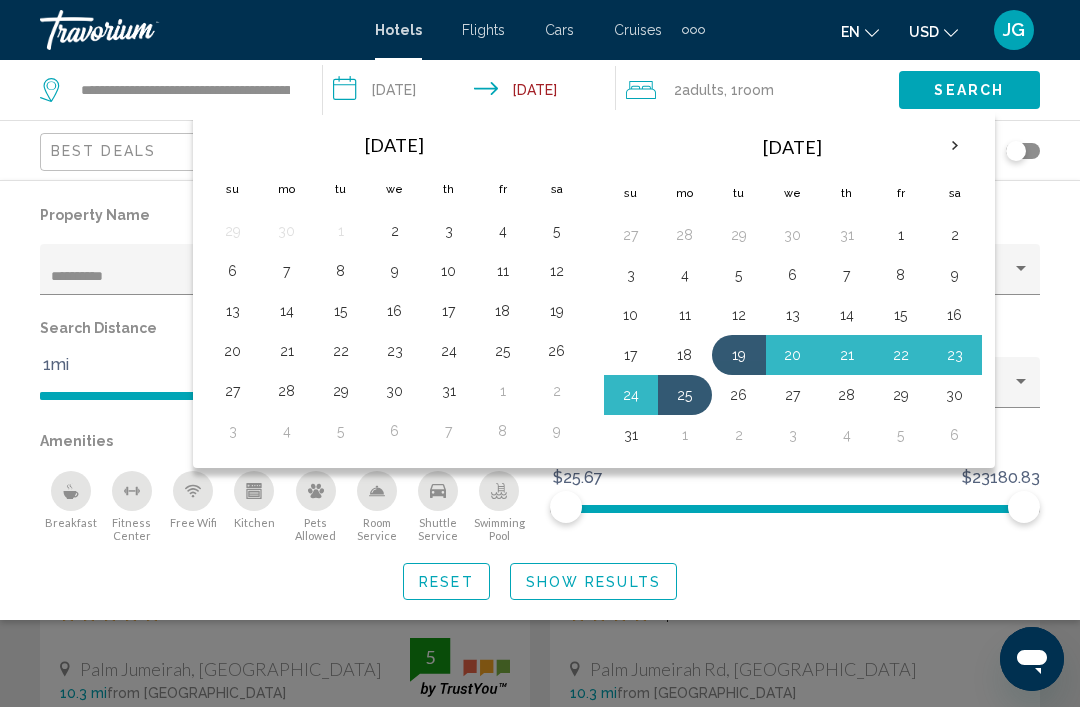 click on "24" at bounding box center (631, 395) 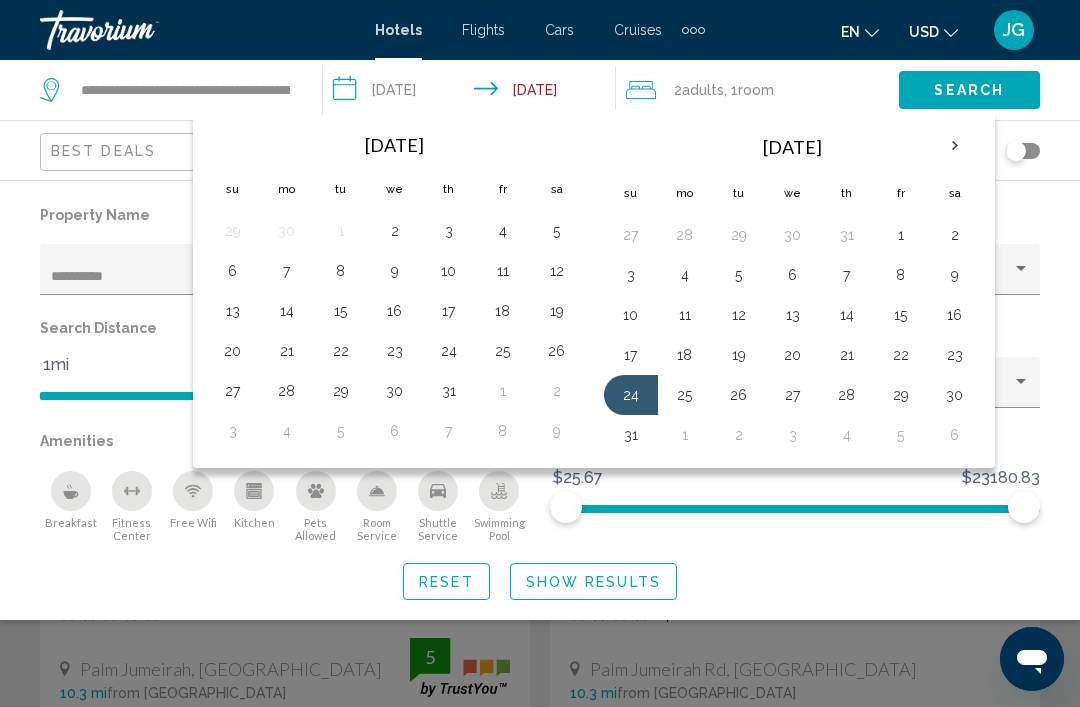 click on "19" at bounding box center (739, 355) 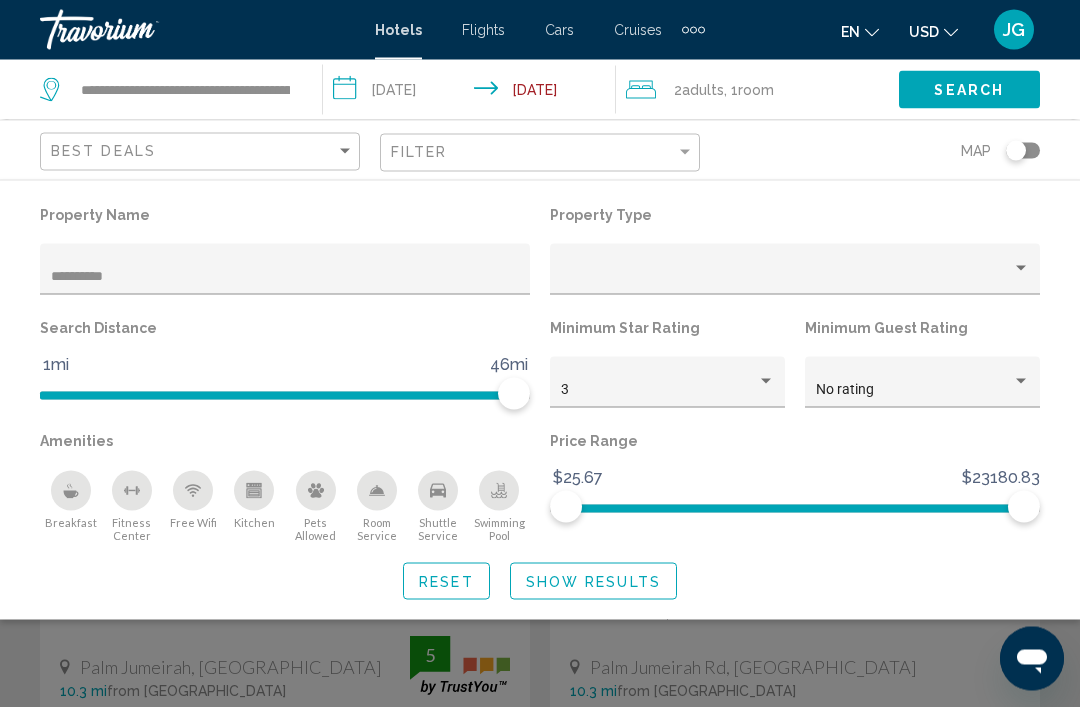 scroll, scrollTop: 60, scrollLeft: 0, axis: vertical 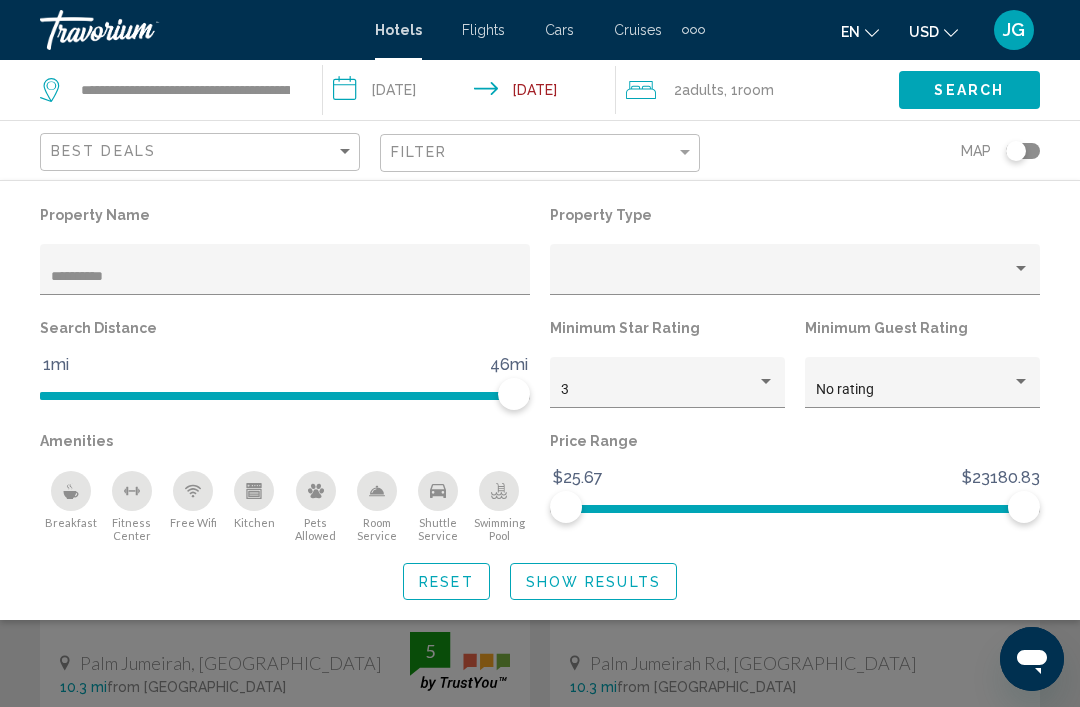 click on "Show Results" 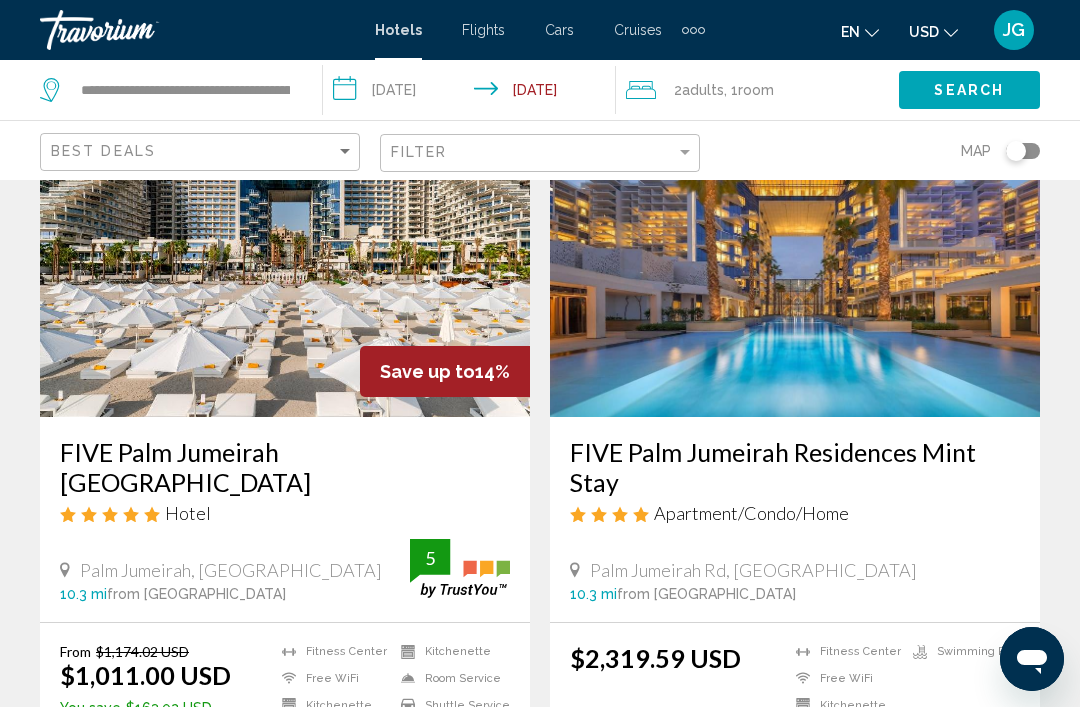 scroll, scrollTop: 160, scrollLeft: 0, axis: vertical 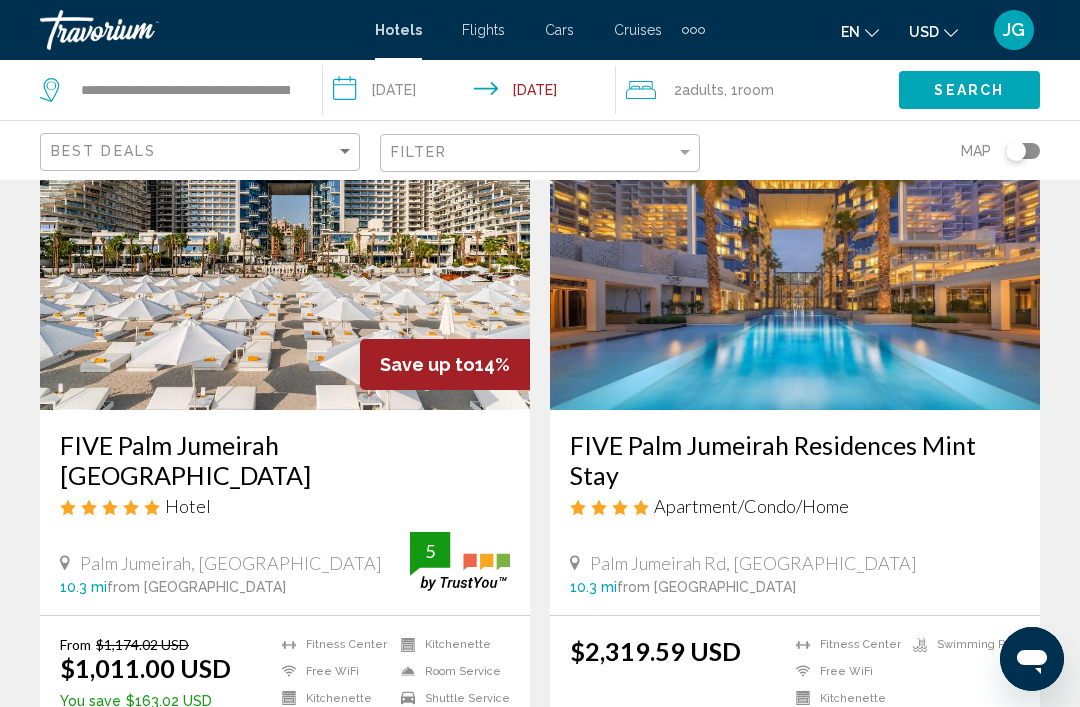 click at bounding box center [285, 250] 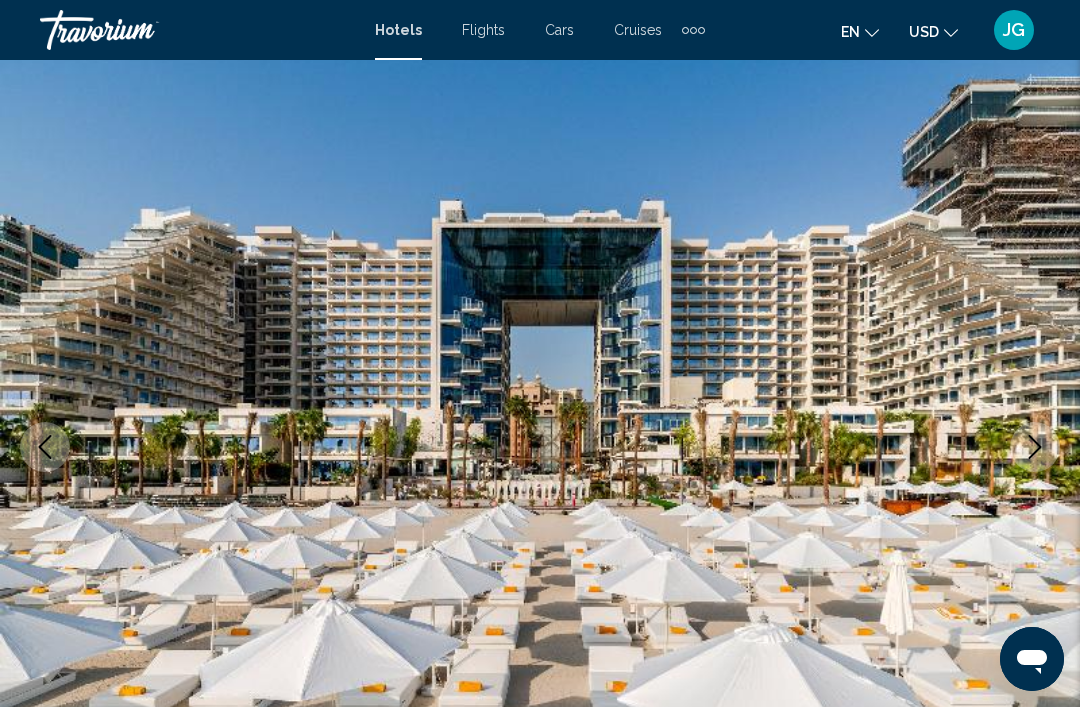 scroll, scrollTop: 0, scrollLeft: 0, axis: both 